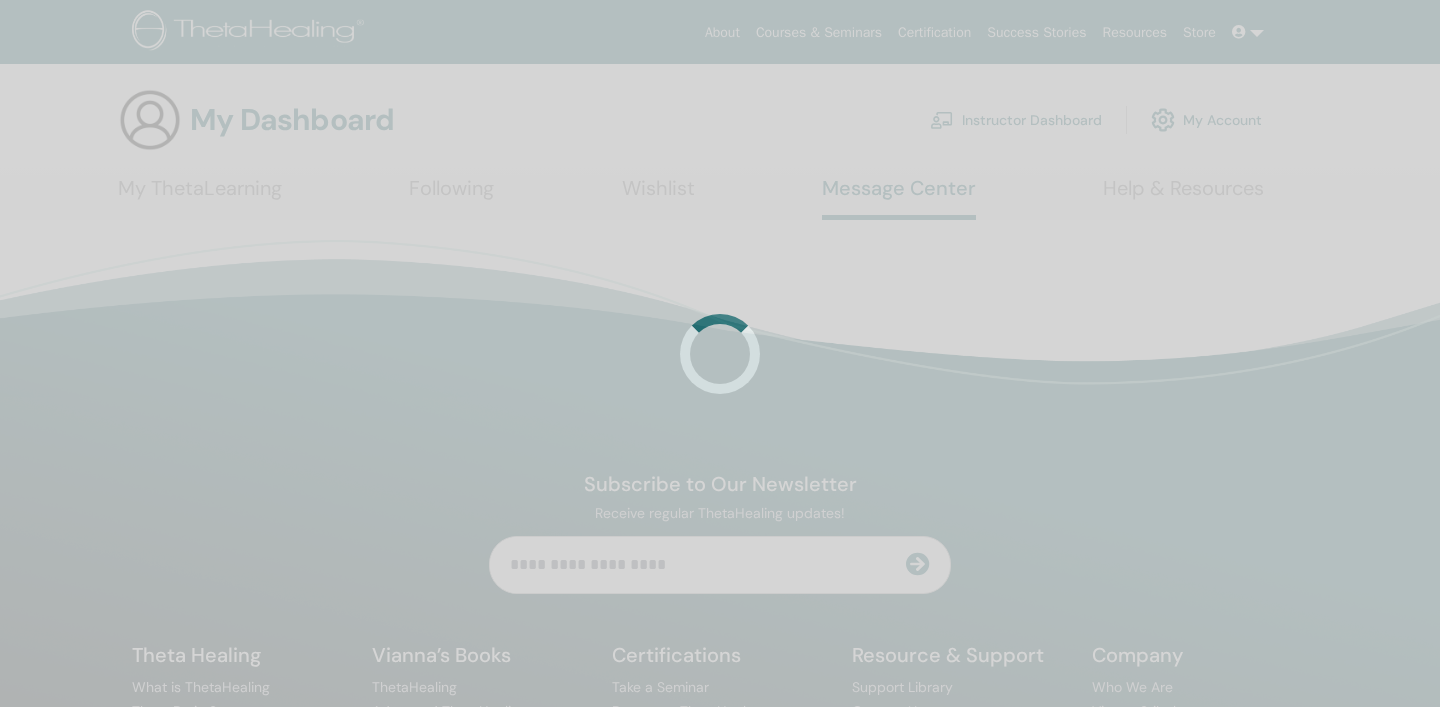 scroll, scrollTop: 0, scrollLeft: 0, axis: both 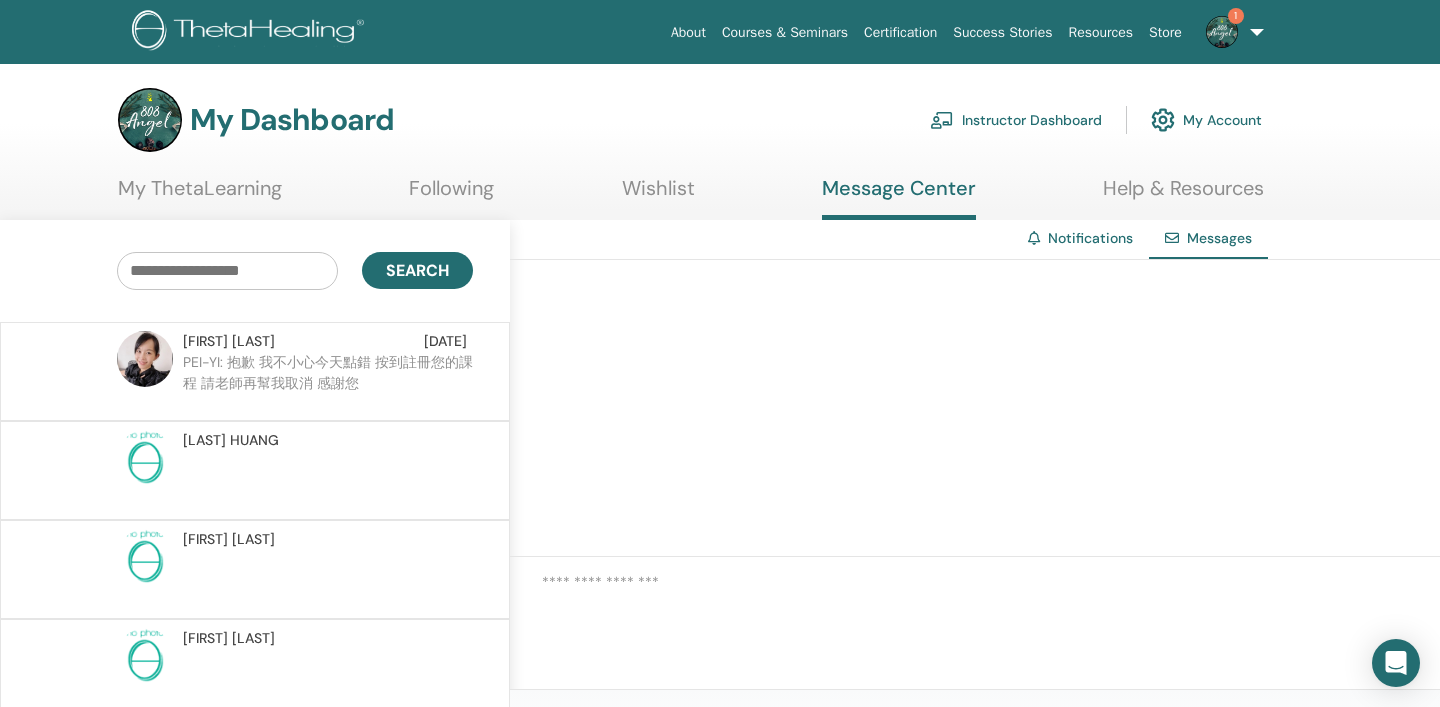 click on "1" at bounding box center [1231, 32] 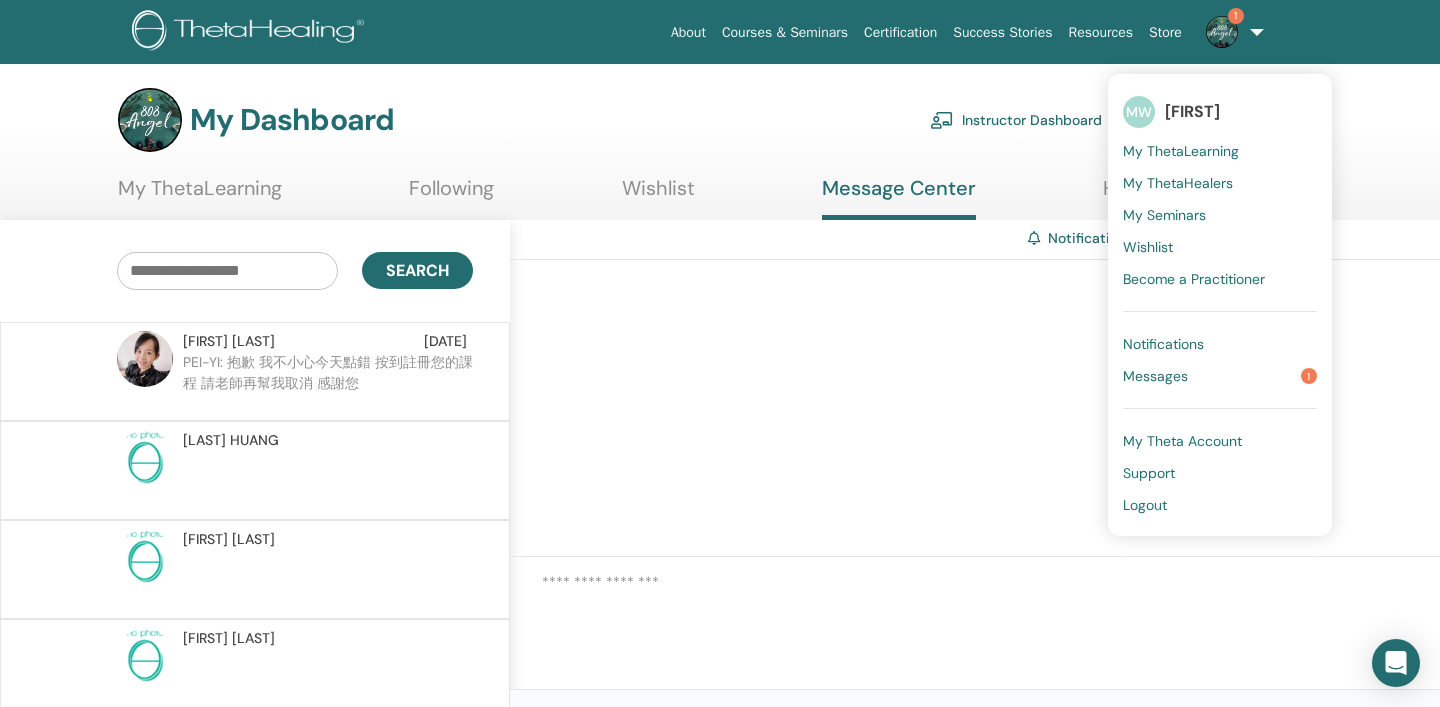 click on "My Seminars" at bounding box center [1164, 215] 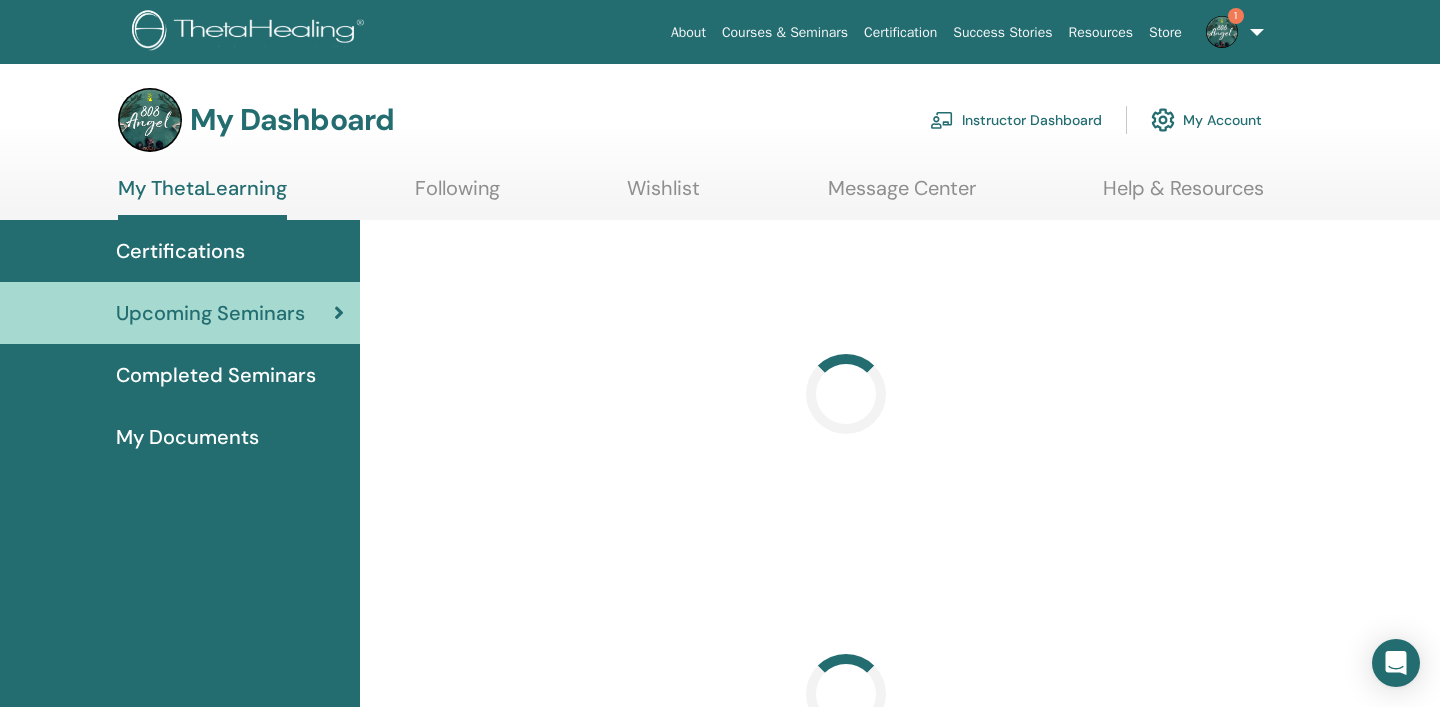 scroll, scrollTop: 0, scrollLeft: 0, axis: both 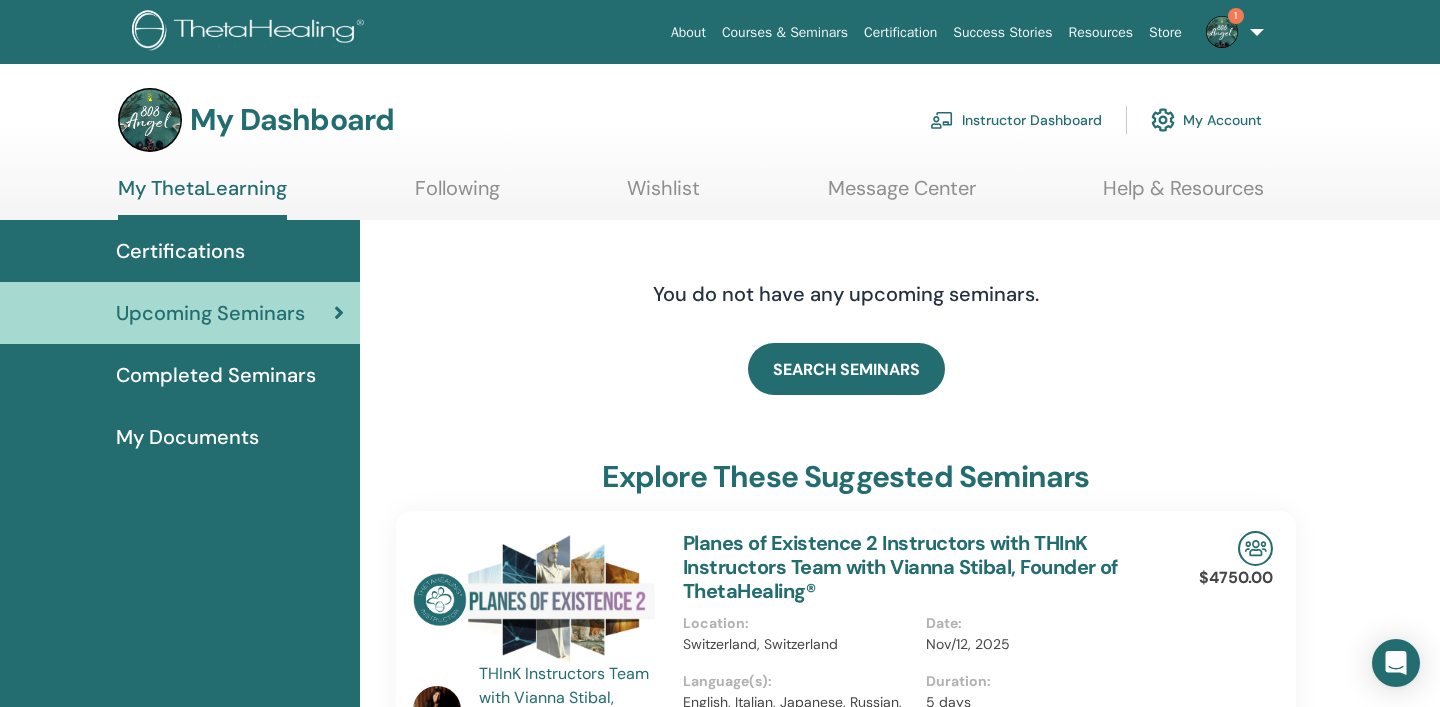 click on "Instructor Dashboard" at bounding box center (1016, 120) 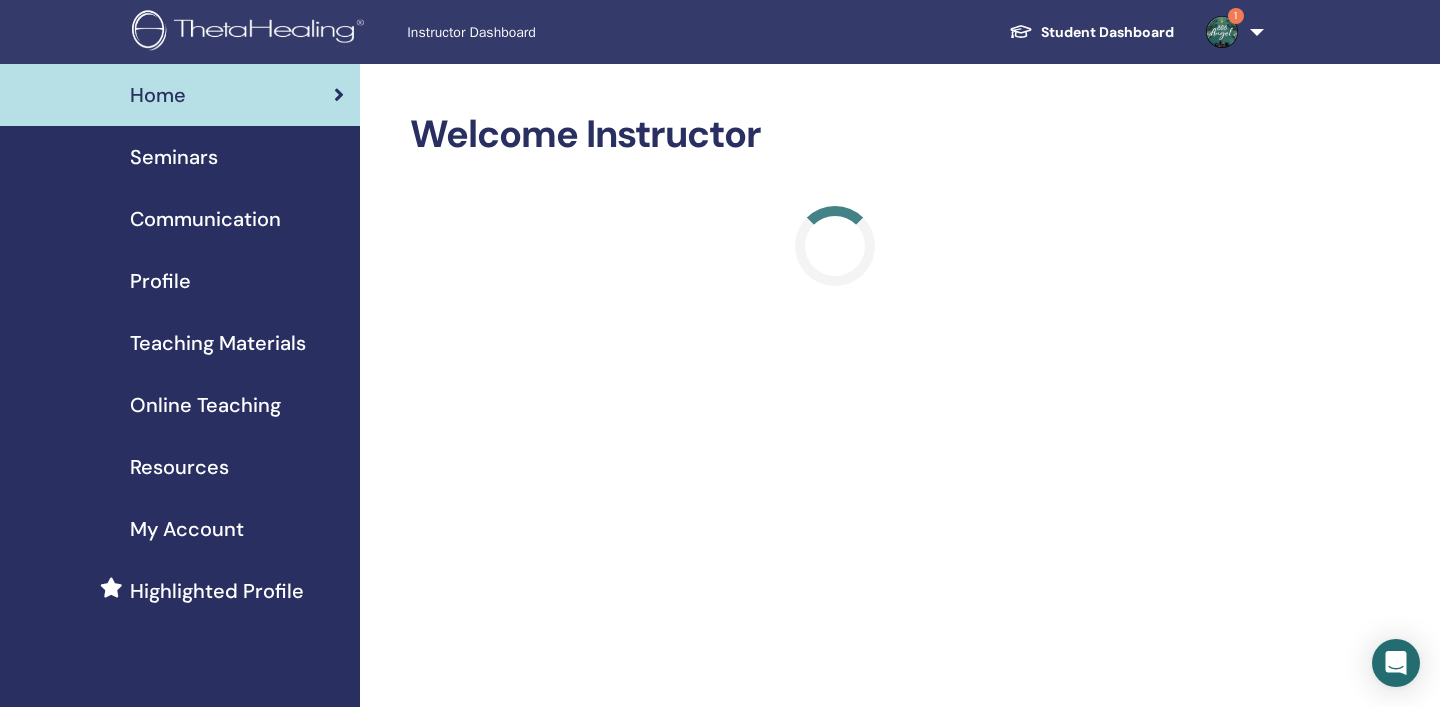 scroll, scrollTop: 0, scrollLeft: 0, axis: both 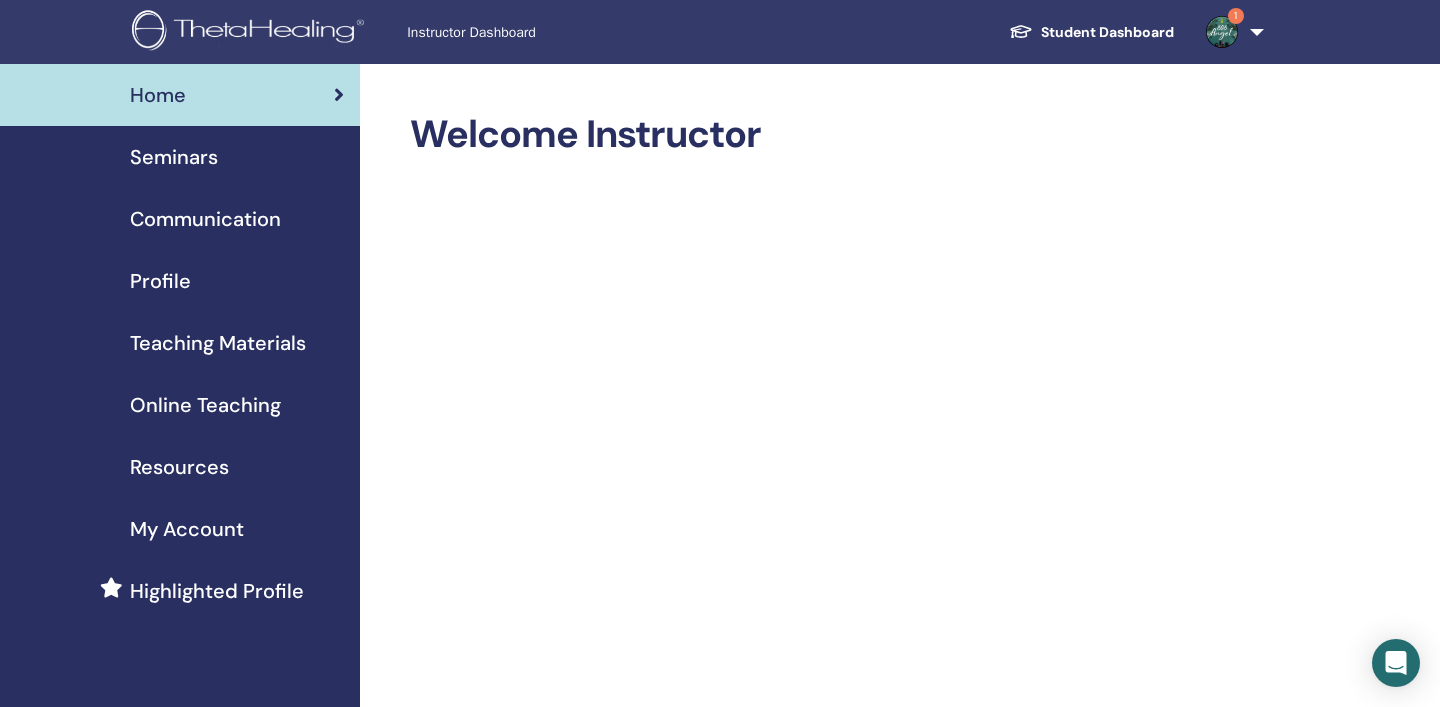 click on "Seminars" at bounding box center (174, 157) 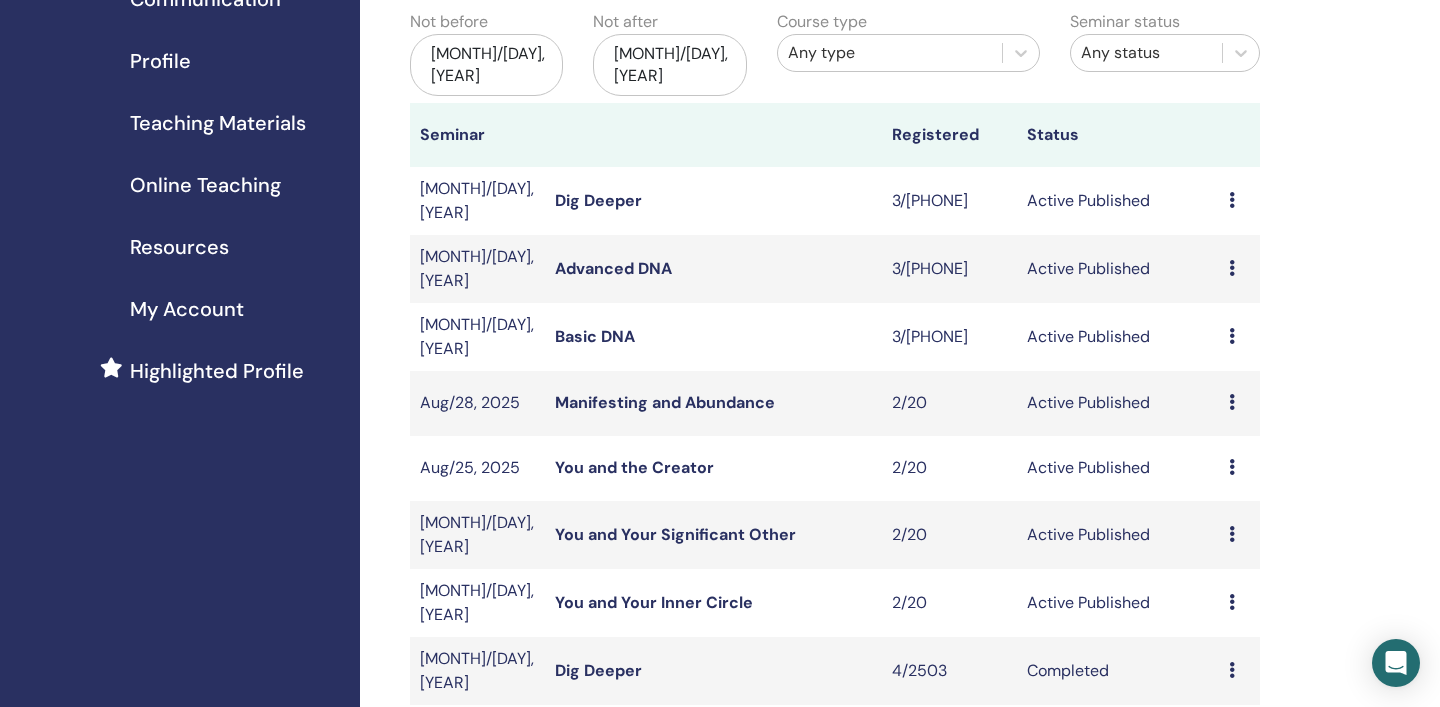 scroll, scrollTop: 221, scrollLeft: 0, axis: vertical 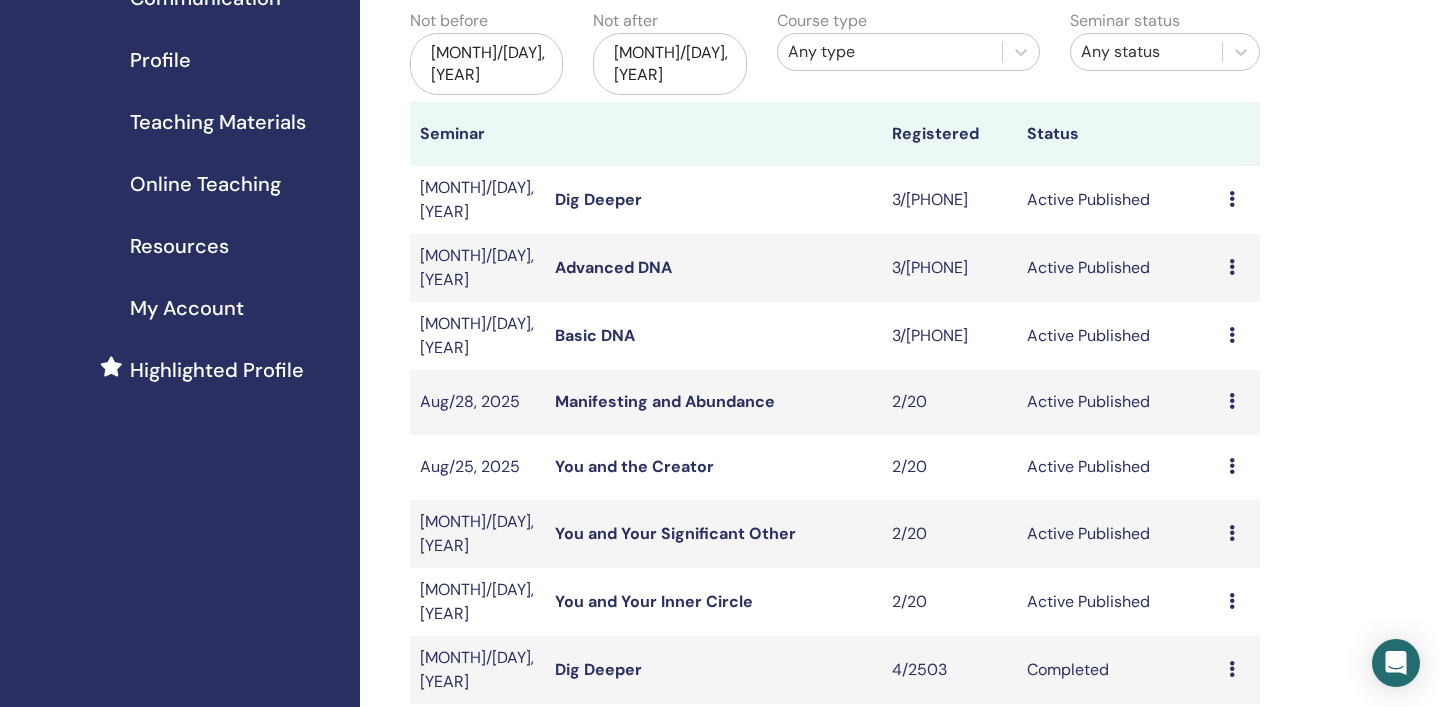 click on "Preview Edit Attendees Cancel" at bounding box center (1239, 336) 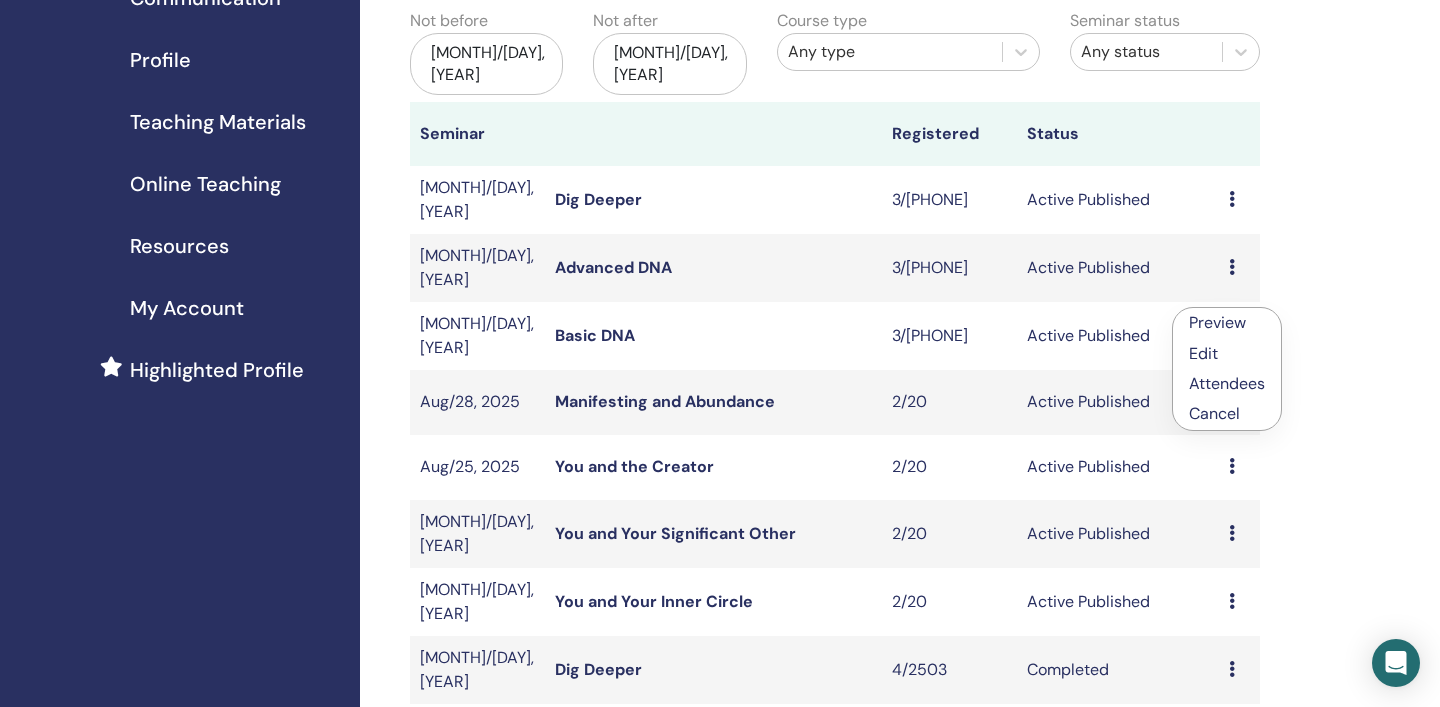click on "Attendees" at bounding box center [1227, 383] 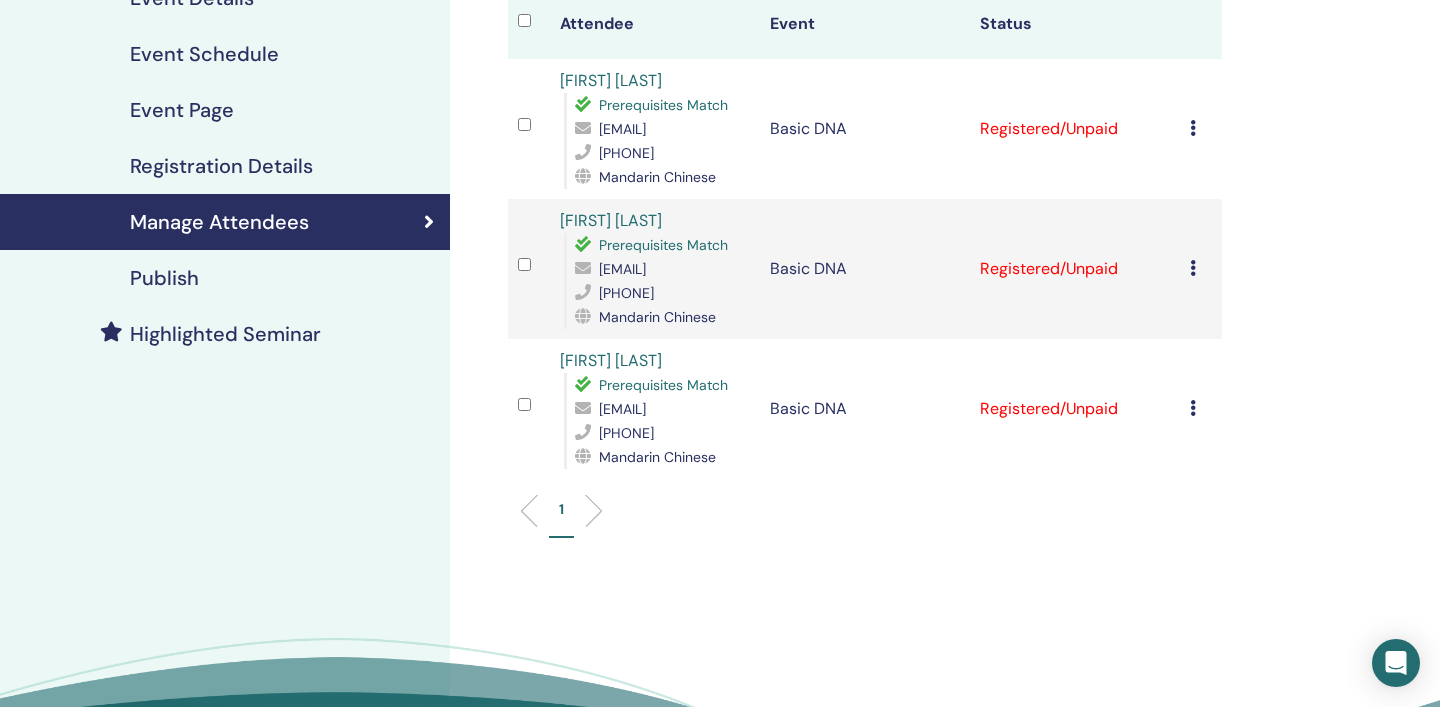 scroll, scrollTop: 269, scrollLeft: 0, axis: vertical 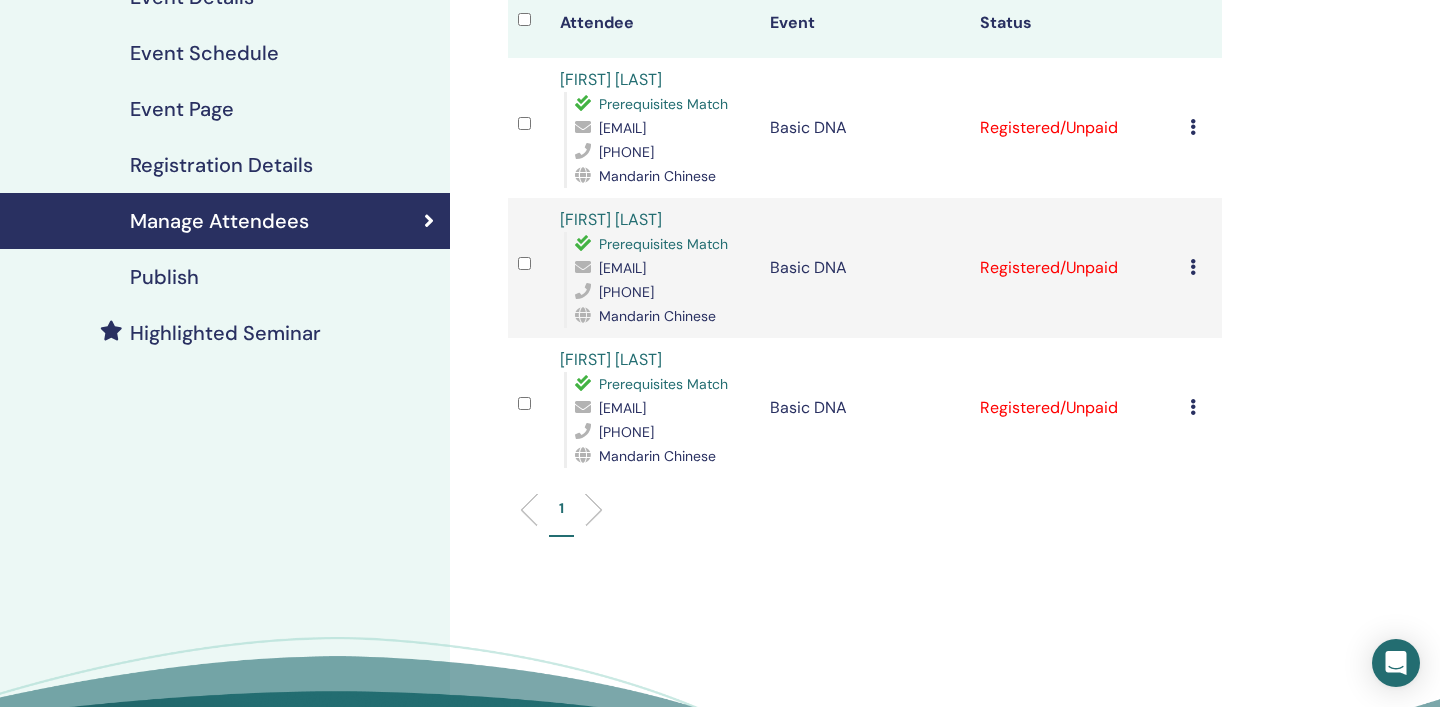 click on "1" at bounding box center [865, 517] 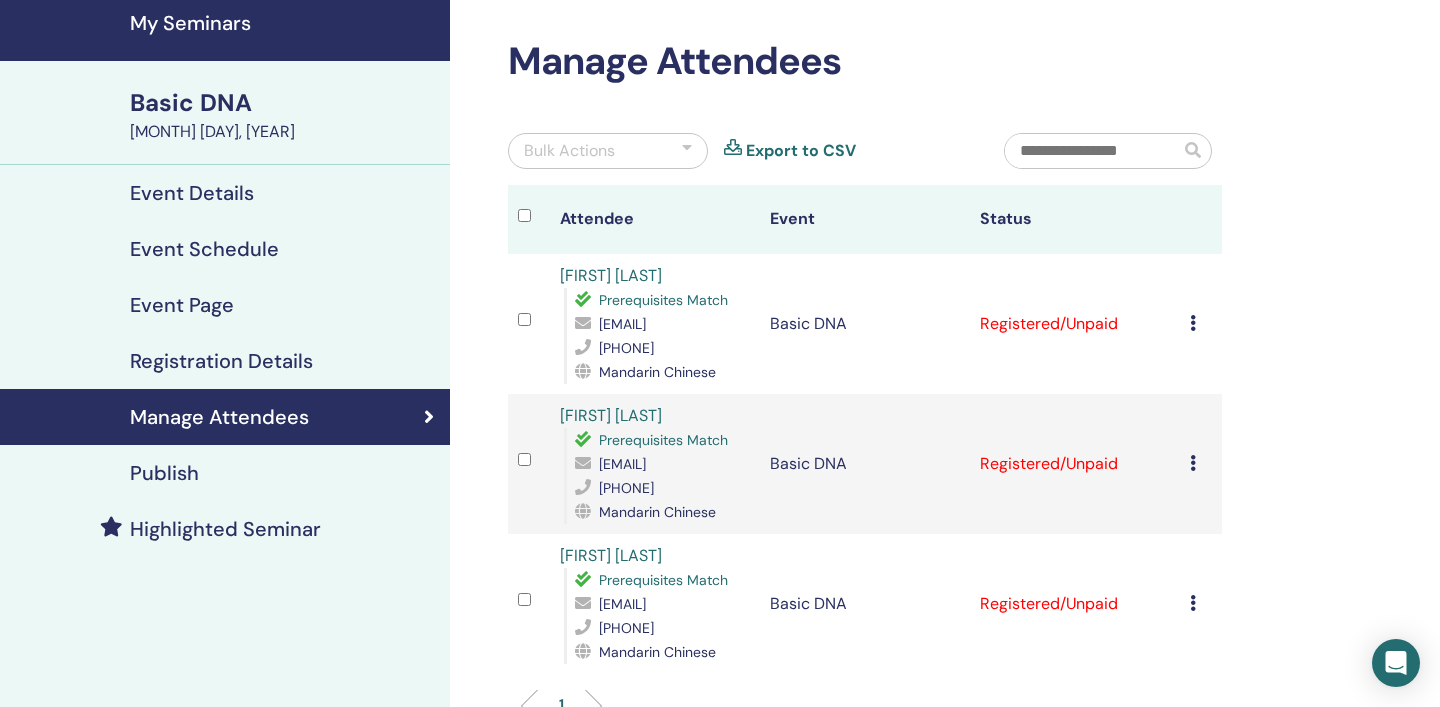 scroll, scrollTop: 70, scrollLeft: 0, axis: vertical 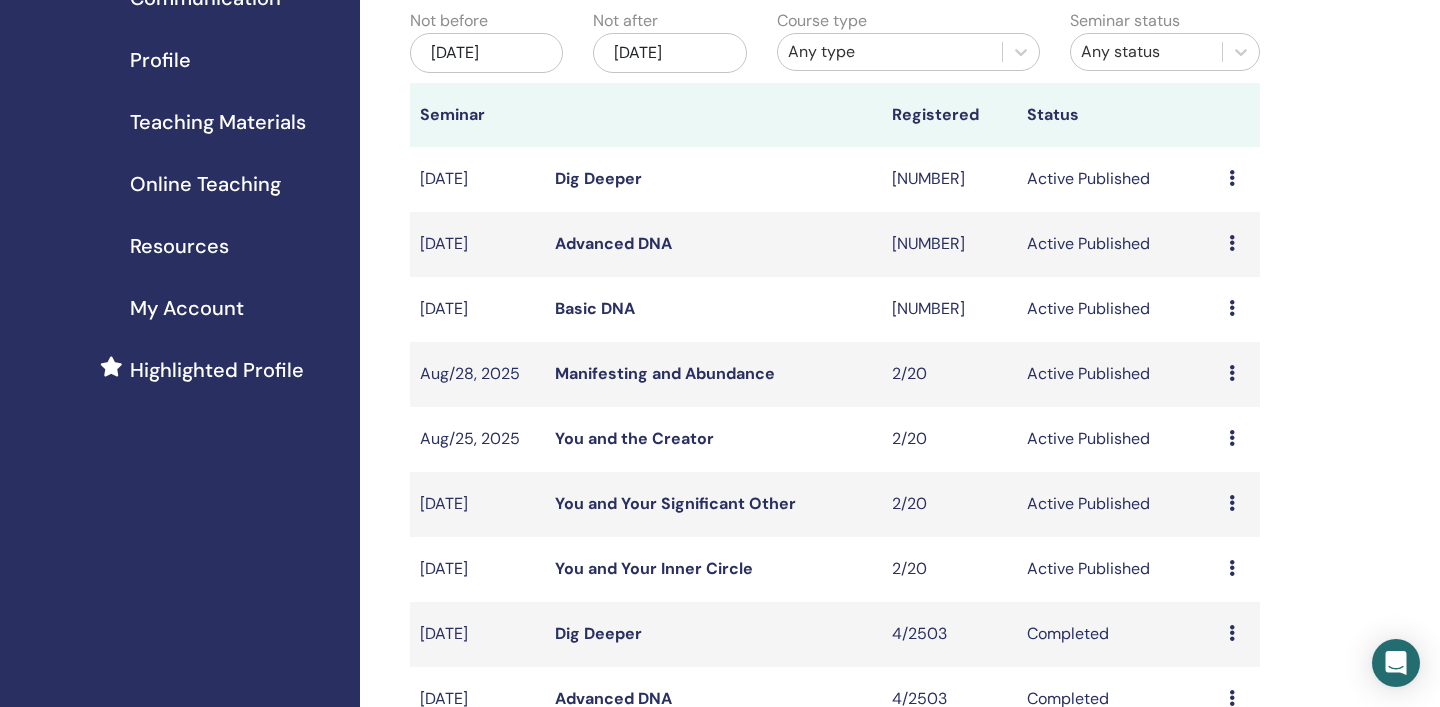 click at bounding box center (1232, 243) 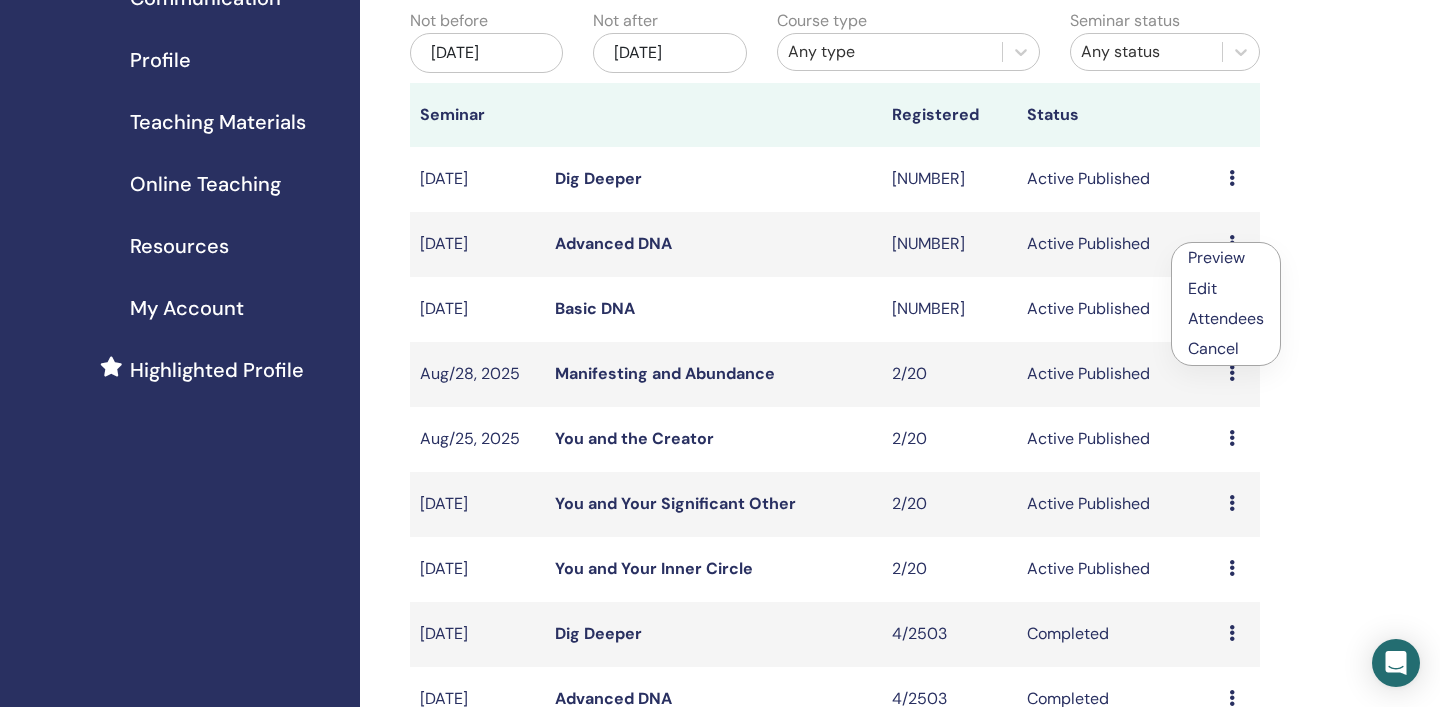 click on "Attendees" at bounding box center [1226, 318] 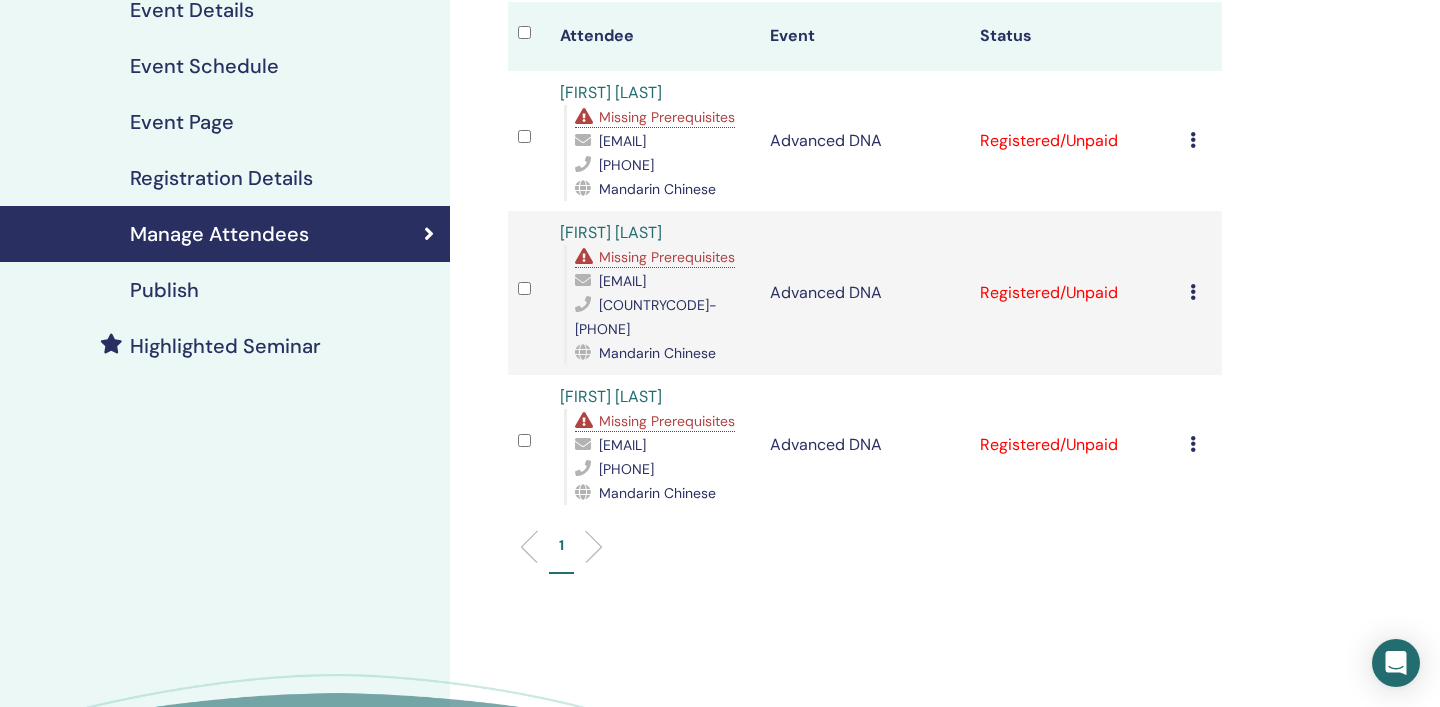 scroll, scrollTop: 263, scrollLeft: 0, axis: vertical 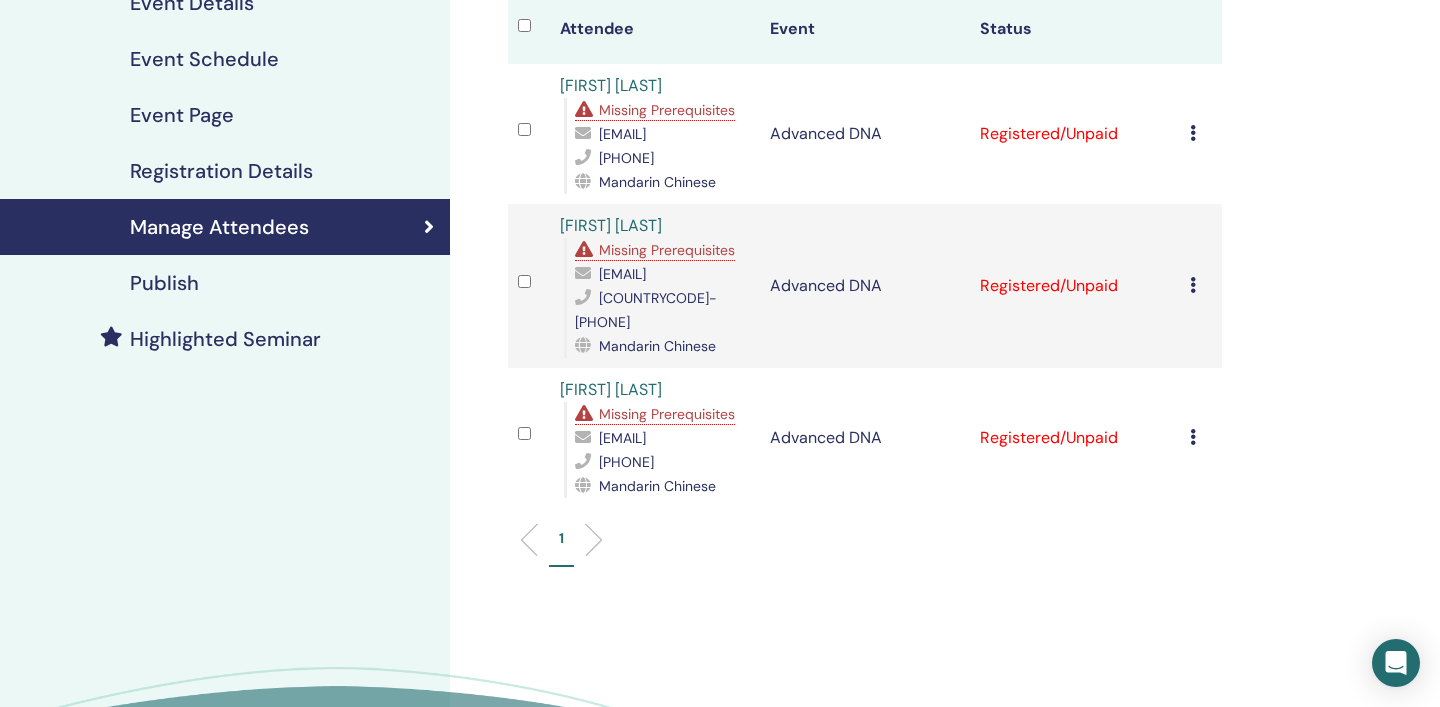 click on "Missing Prerequisites" at bounding box center [667, 414] 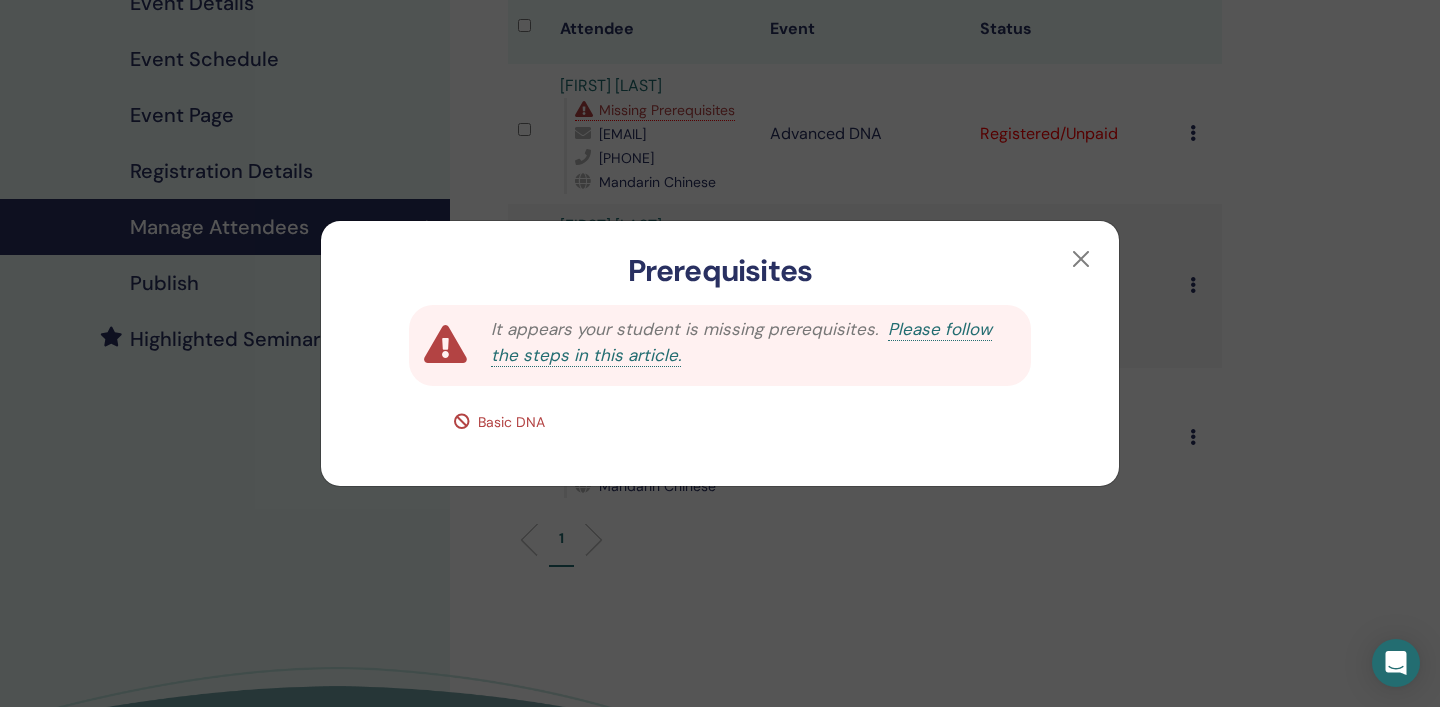 click on "It appears your student is missing prerequisites." at bounding box center [684, 329] 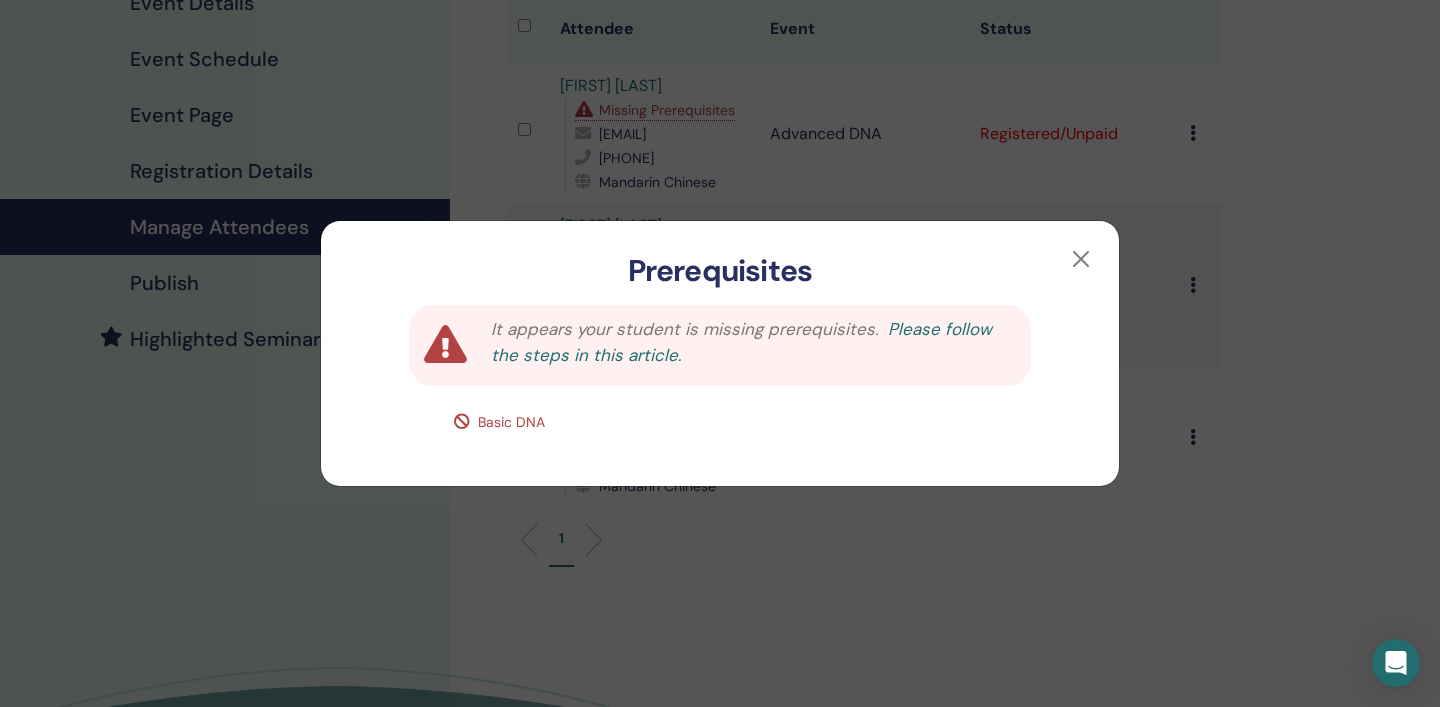 click on "Please follow the steps in this article." at bounding box center [741, 342] 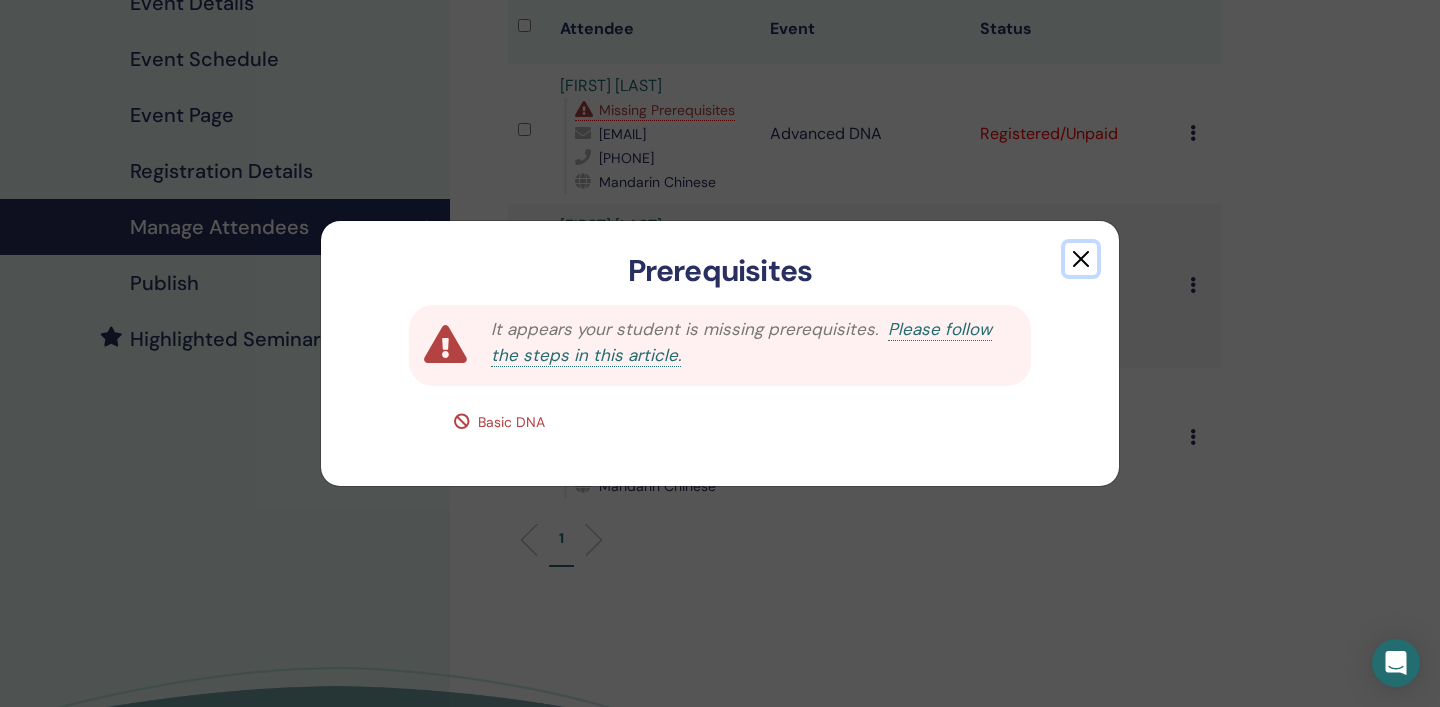 click at bounding box center [1081, 259] 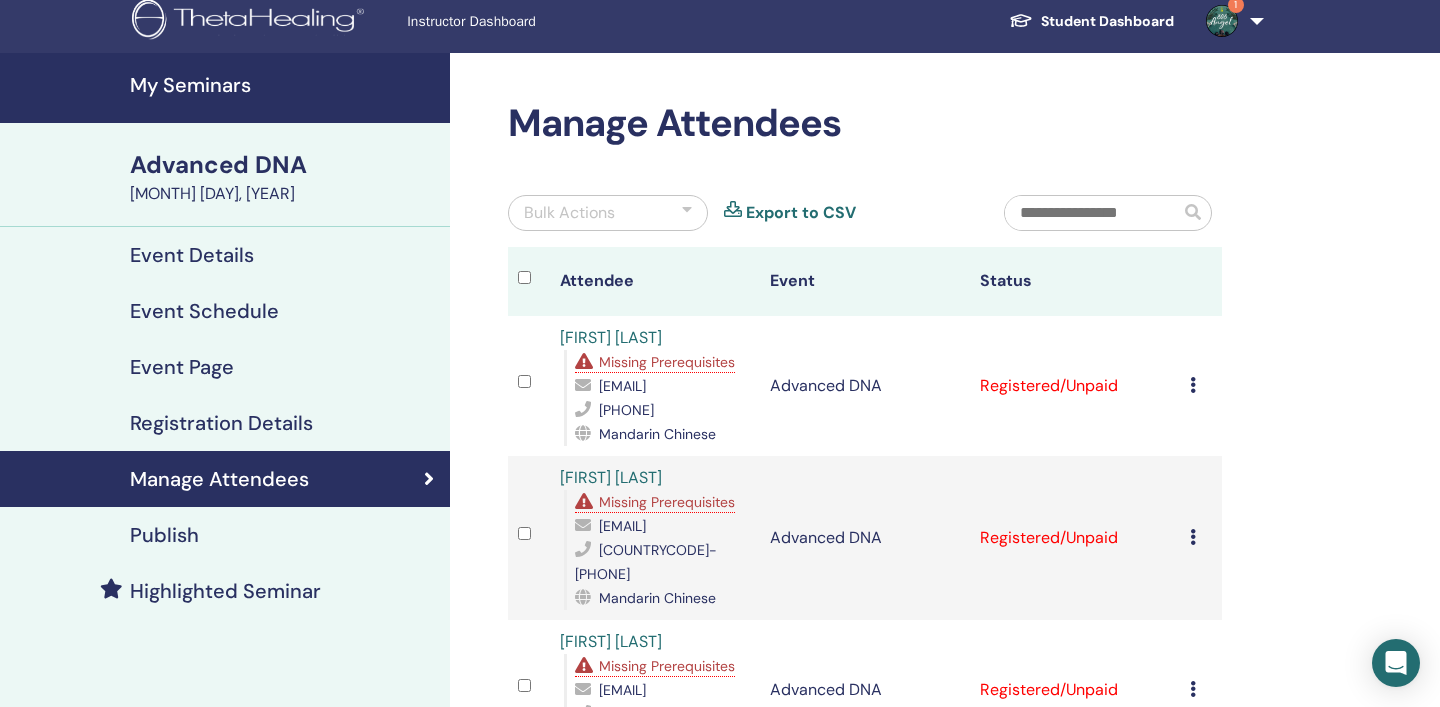 scroll, scrollTop: 0, scrollLeft: 0, axis: both 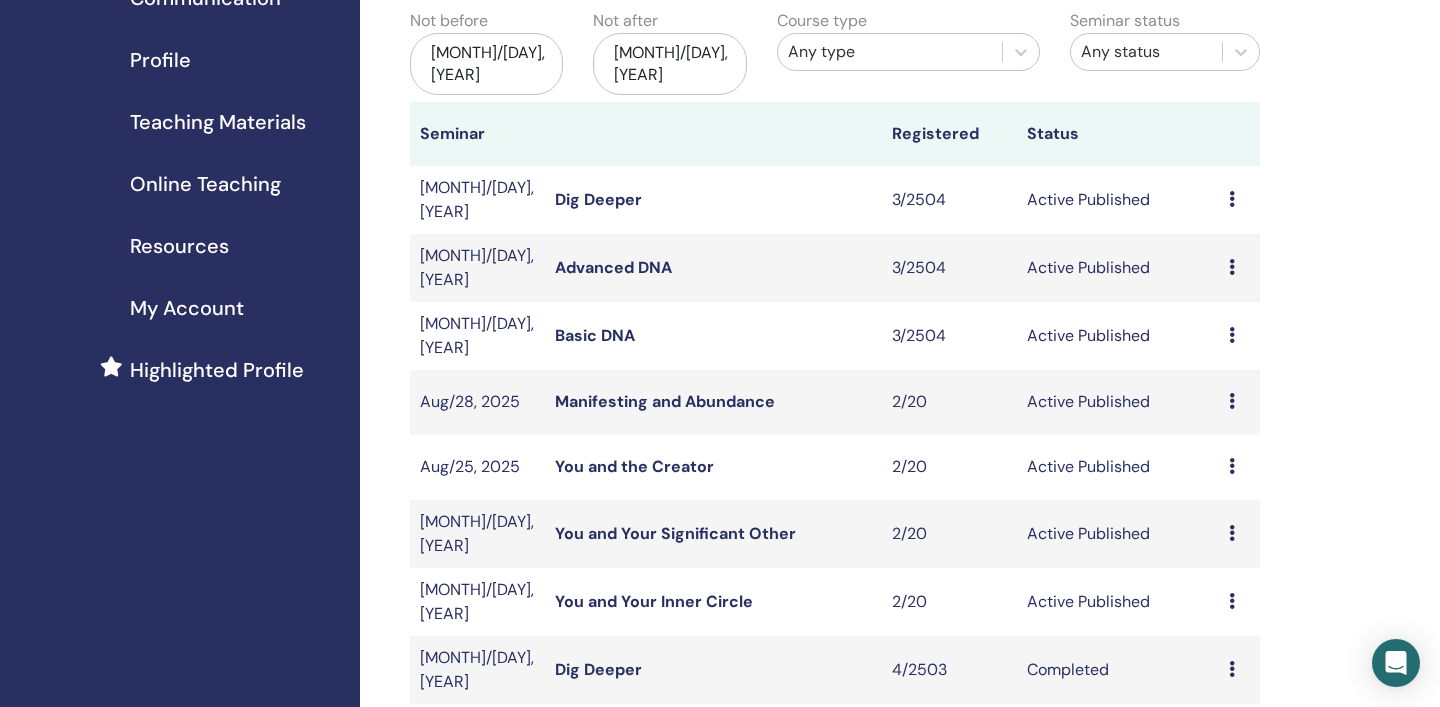 click at bounding box center [1232, 199] 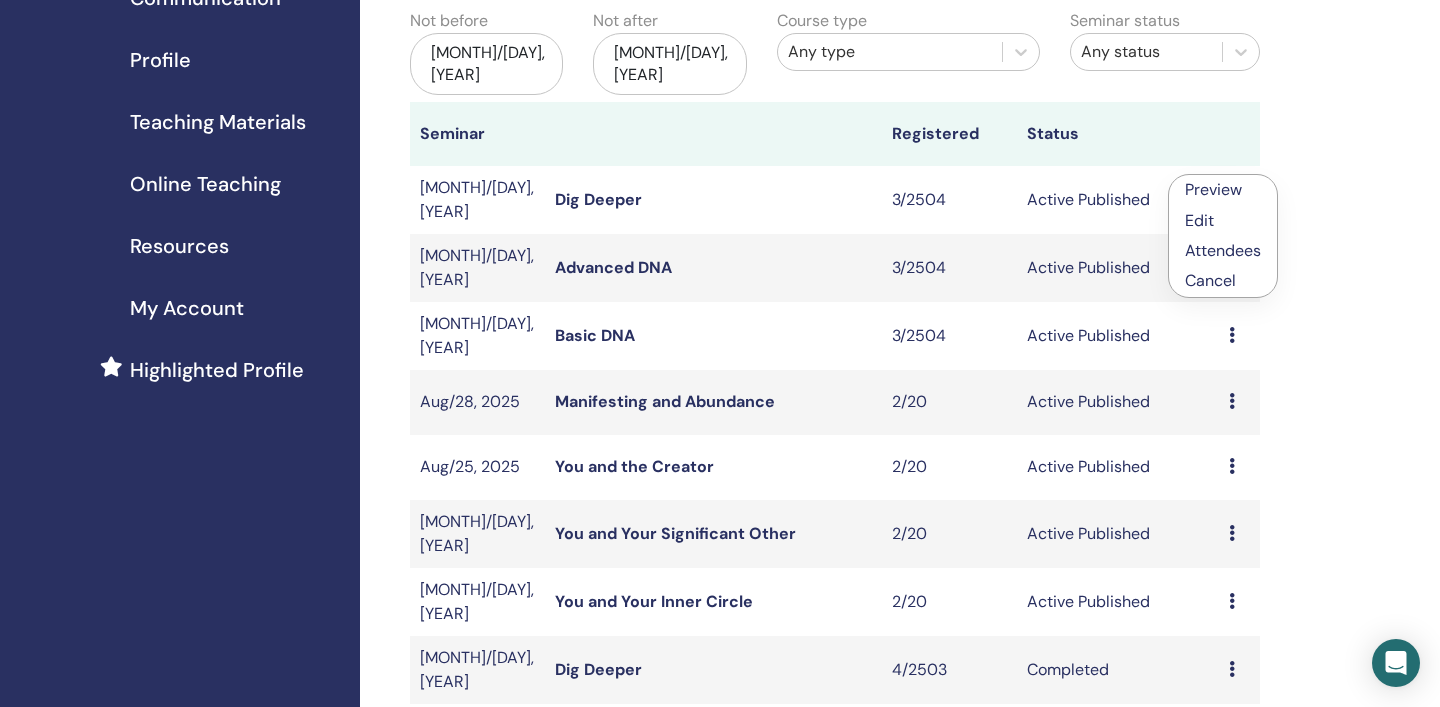 click on "Attendees" at bounding box center (1223, 250) 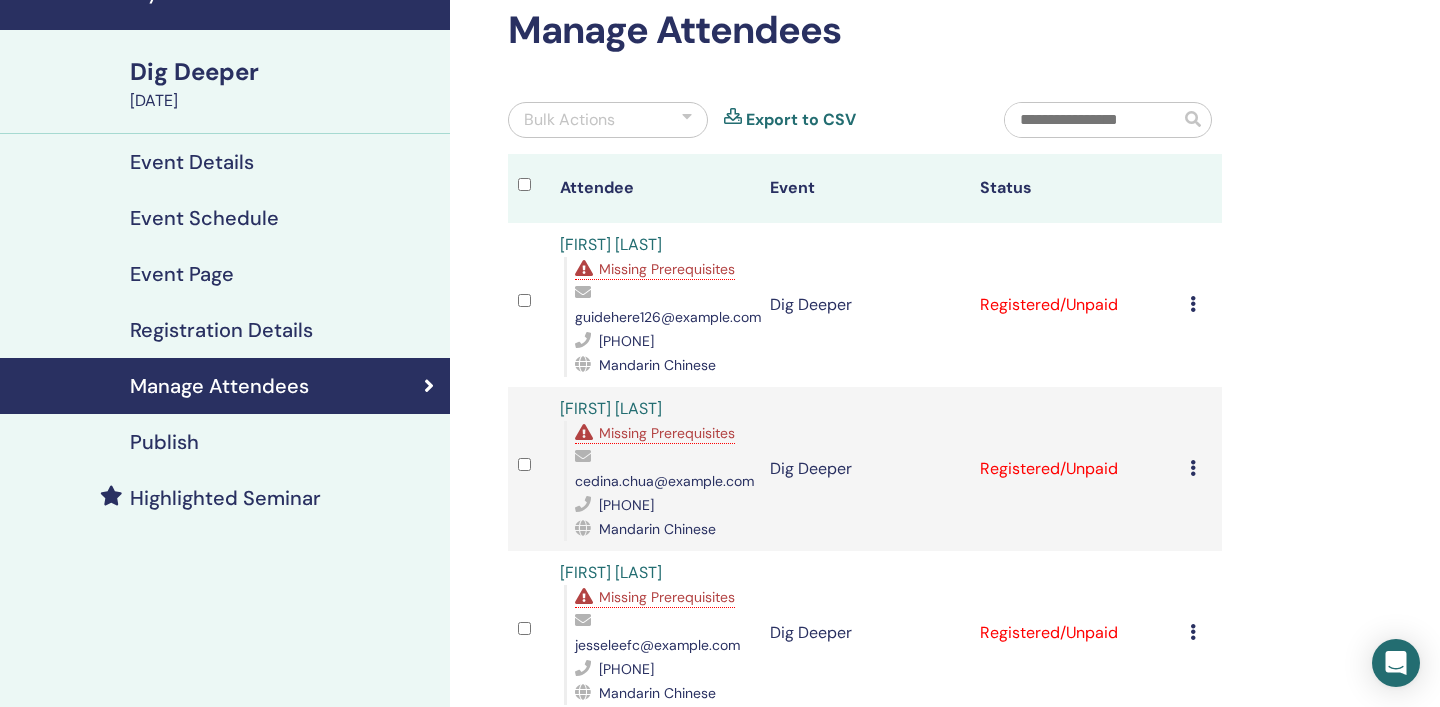 scroll, scrollTop: 108, scrollLeft: 0, axis: vertical 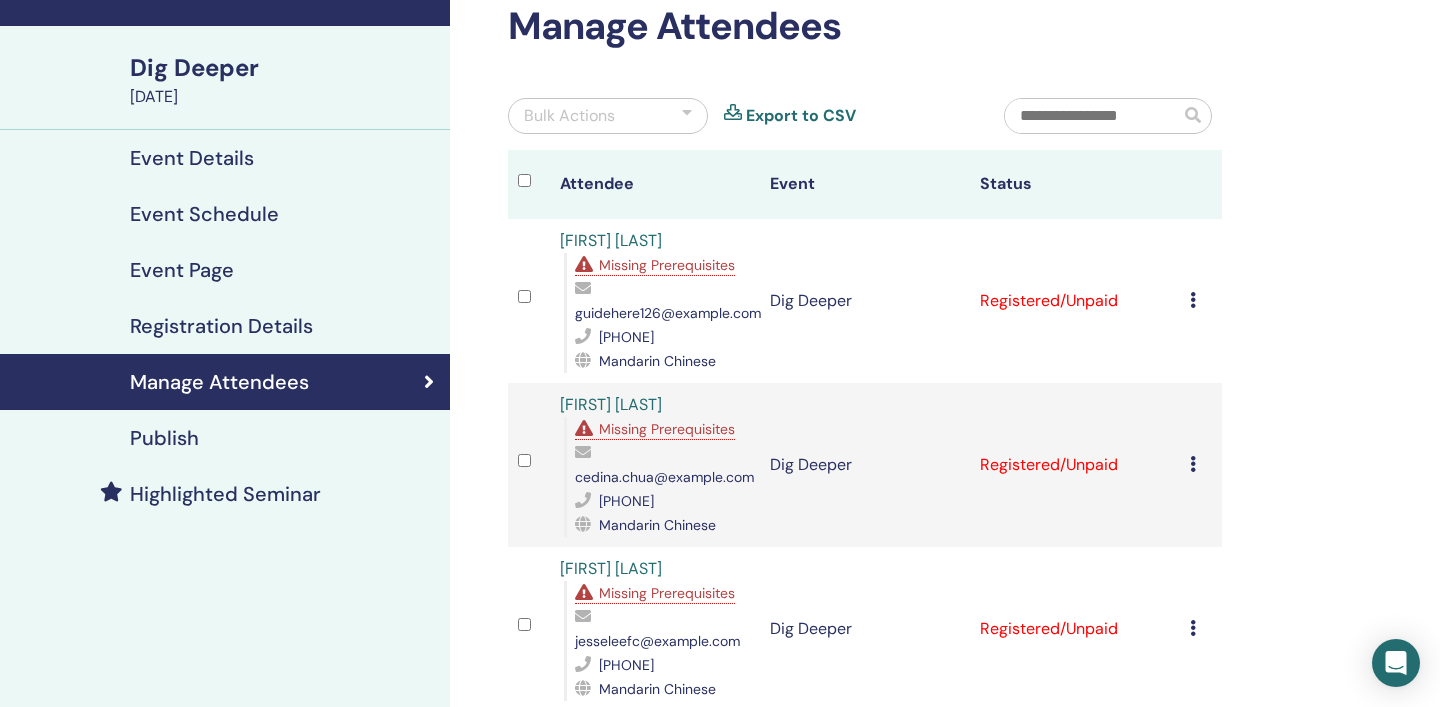 click at bounding box center [1193, 300] 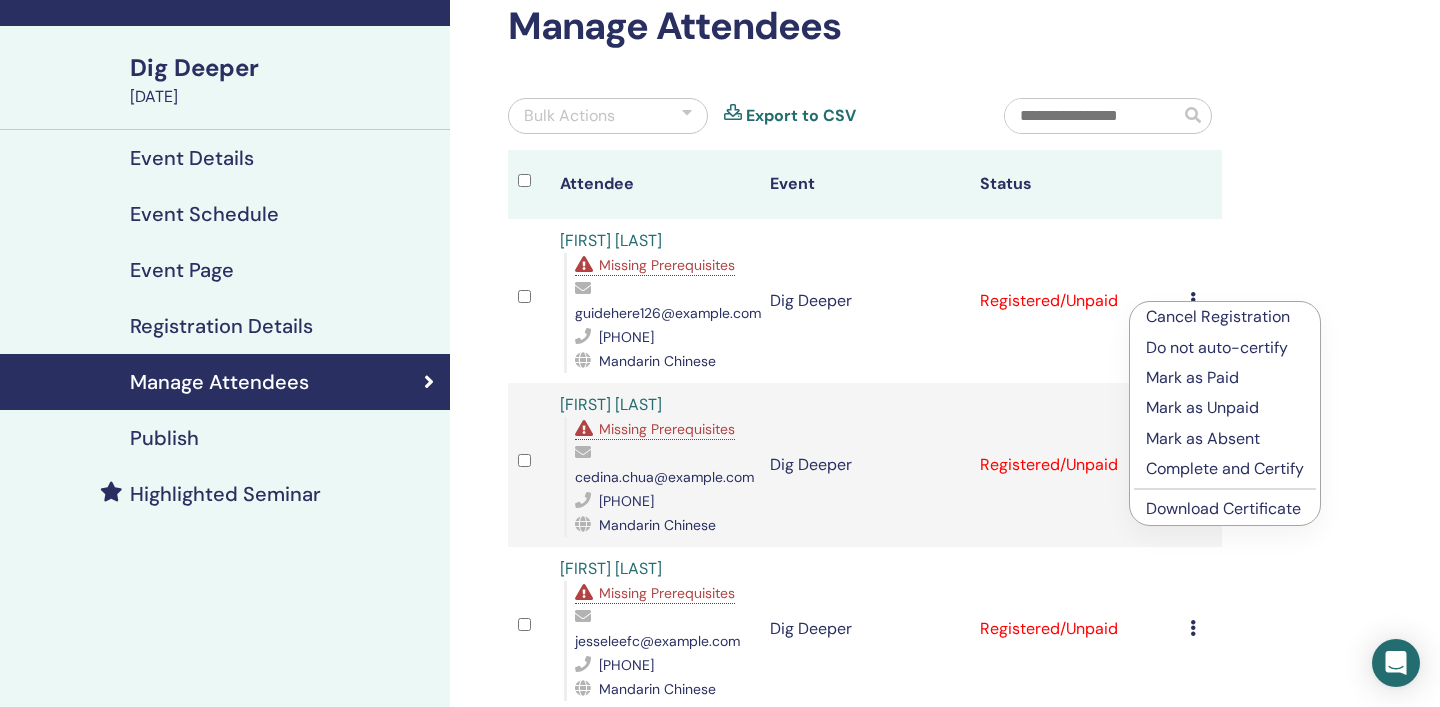 click on "Manage Attendees Bulk Actions Export to CSV Attendee Event Status TING HUANG Missing Prerequisites guidehere126@gmail.com 0972363803 Mandarin Chinese Dig Deeper Registered/Unpaid Cancel Registration Do not auto-certify Mark as Paid Mark as Unpaid Mark as Absent Complete and Certify Download Certificate Cedina Chua Missing Prerequisites cedina.chua@gmail.com 0060-1126256240 Mandarin Chinese Dig Deeper Registered/Unpaid Cancel Registration Do not auto-certify Mark as Paid Mark as Unpaid Mark as Absent Complete and Certify Download Certificate Fu chun Lee Missing Prerequisites jesseleefc@gmail.com 0938172163 Mandarin Chinese Dig Deeper Registered/Unpaid Cancel Registration Do not auto-certify Mark as Paid Mark as Unpaid Mark as Absent Complete and Certify Download Certificate 1" at bounding box center [930, 513] 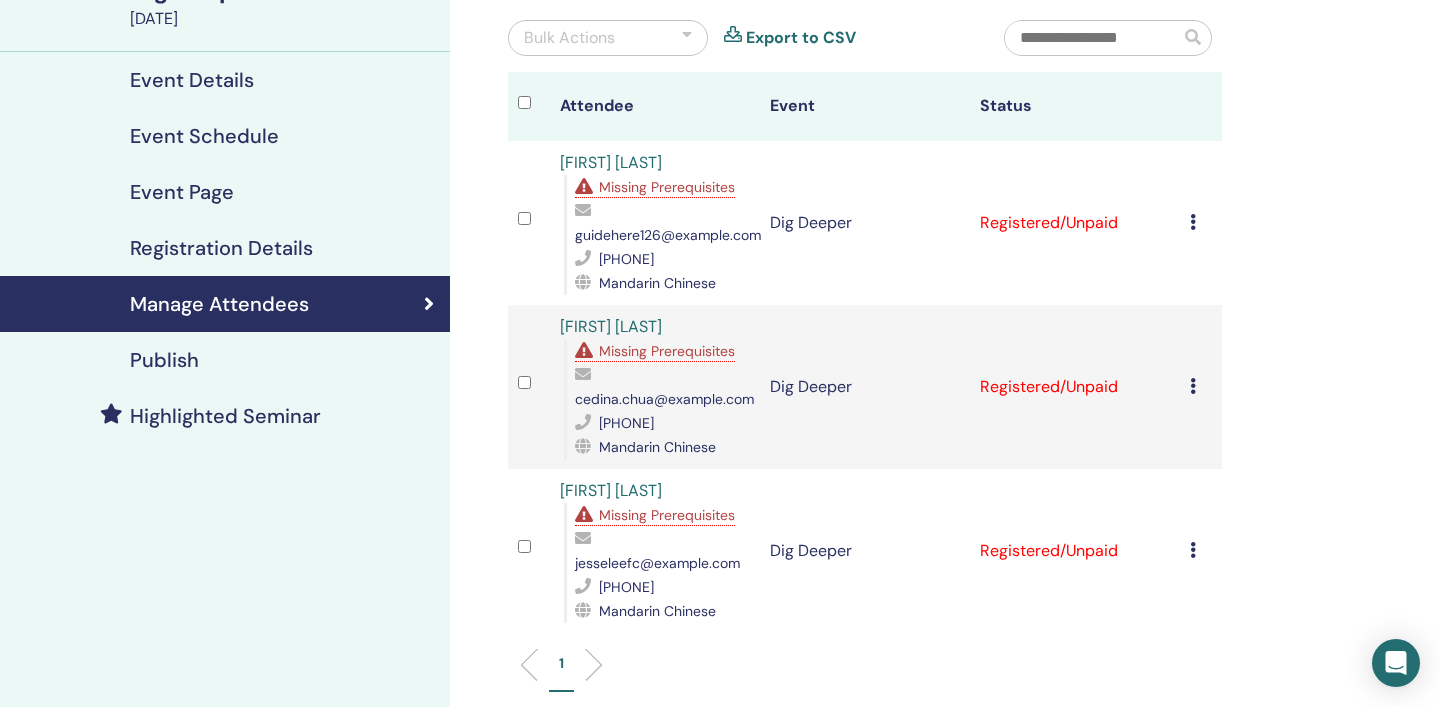 scroll, scrollTop: 0, scrollLeft: 0, axis: both 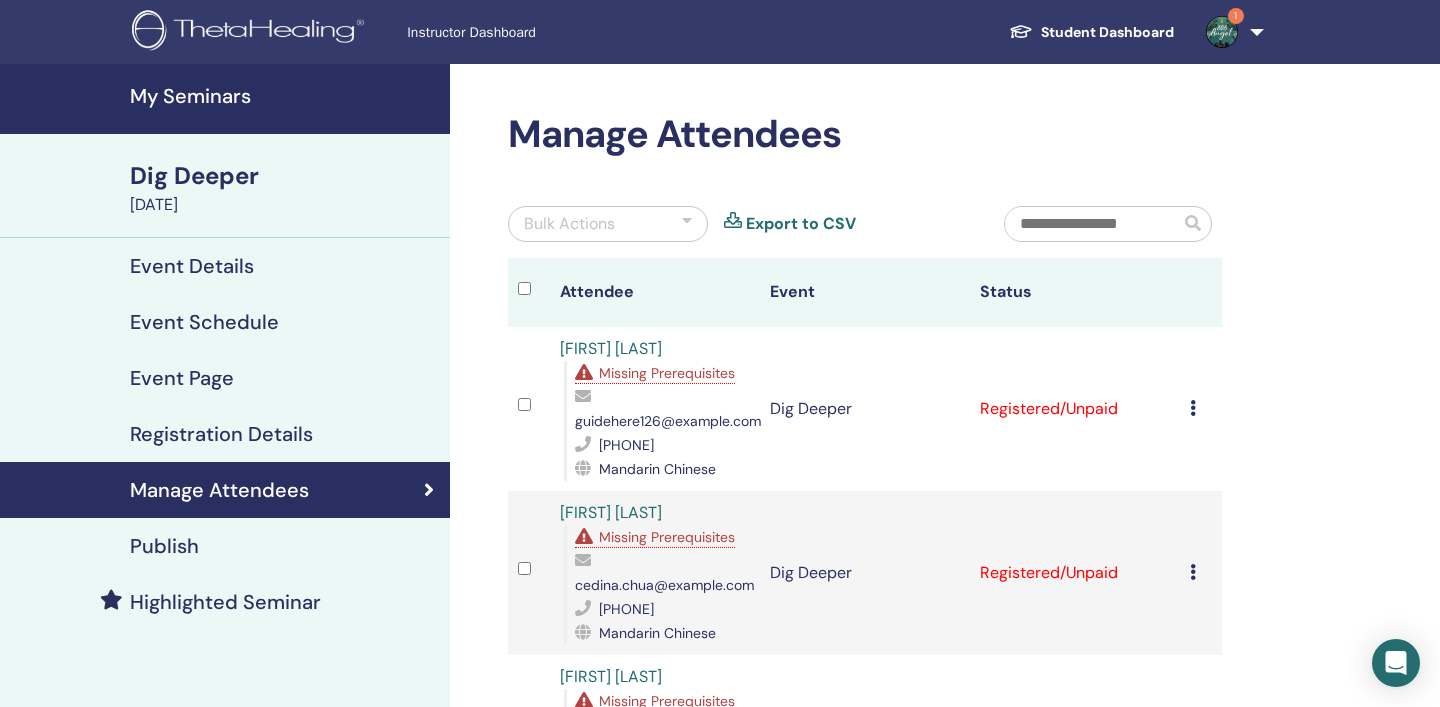 click on "Missing Prerequisites" at bounding box center [667, 373] 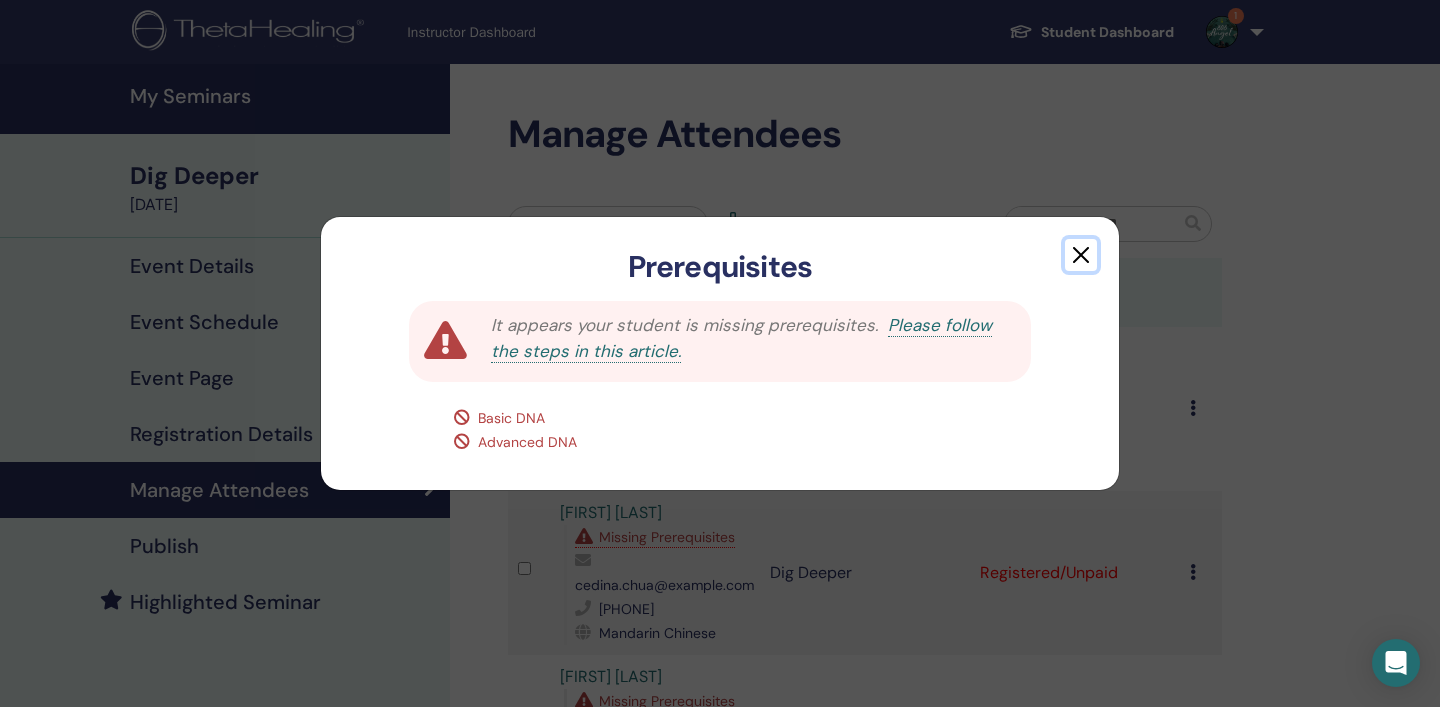click at bounding box center [1081, 255] 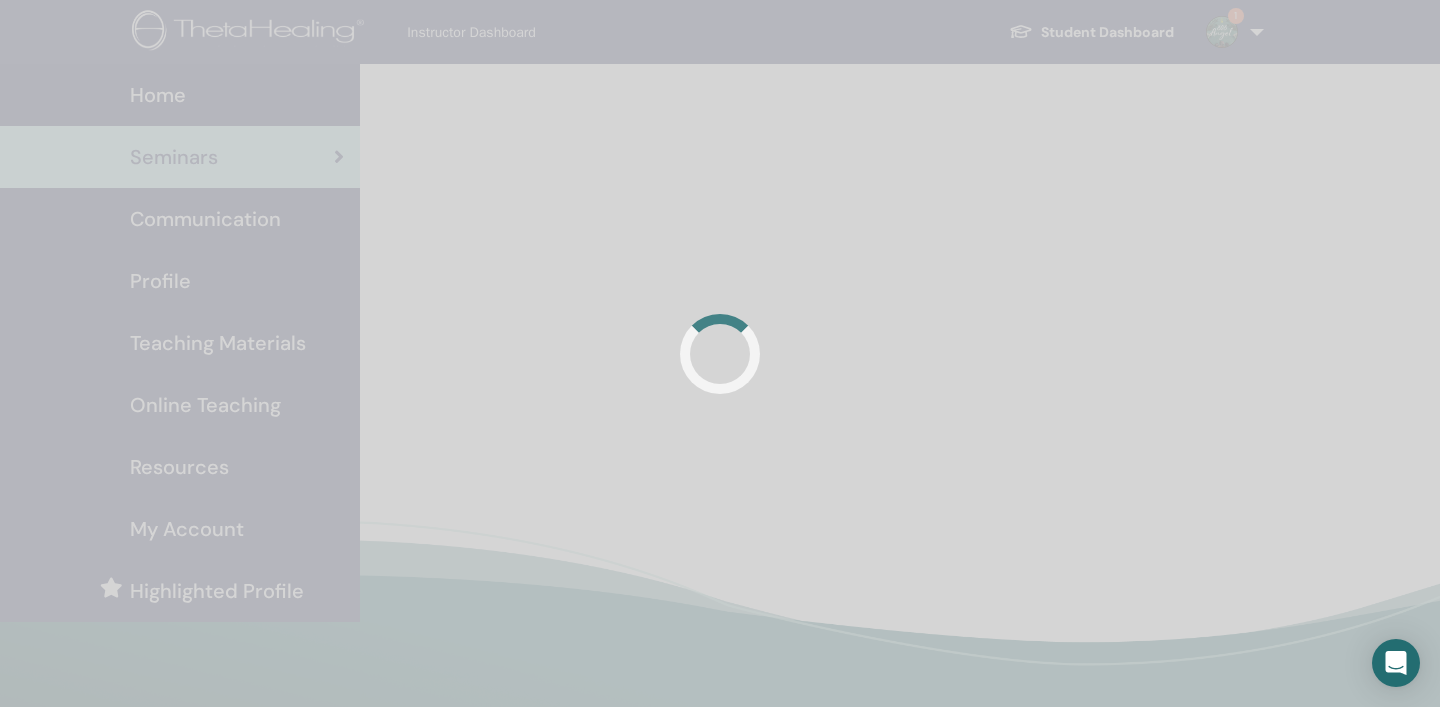 scroll, scrollTop: 221, scrollLeft: 0, axis: vertical 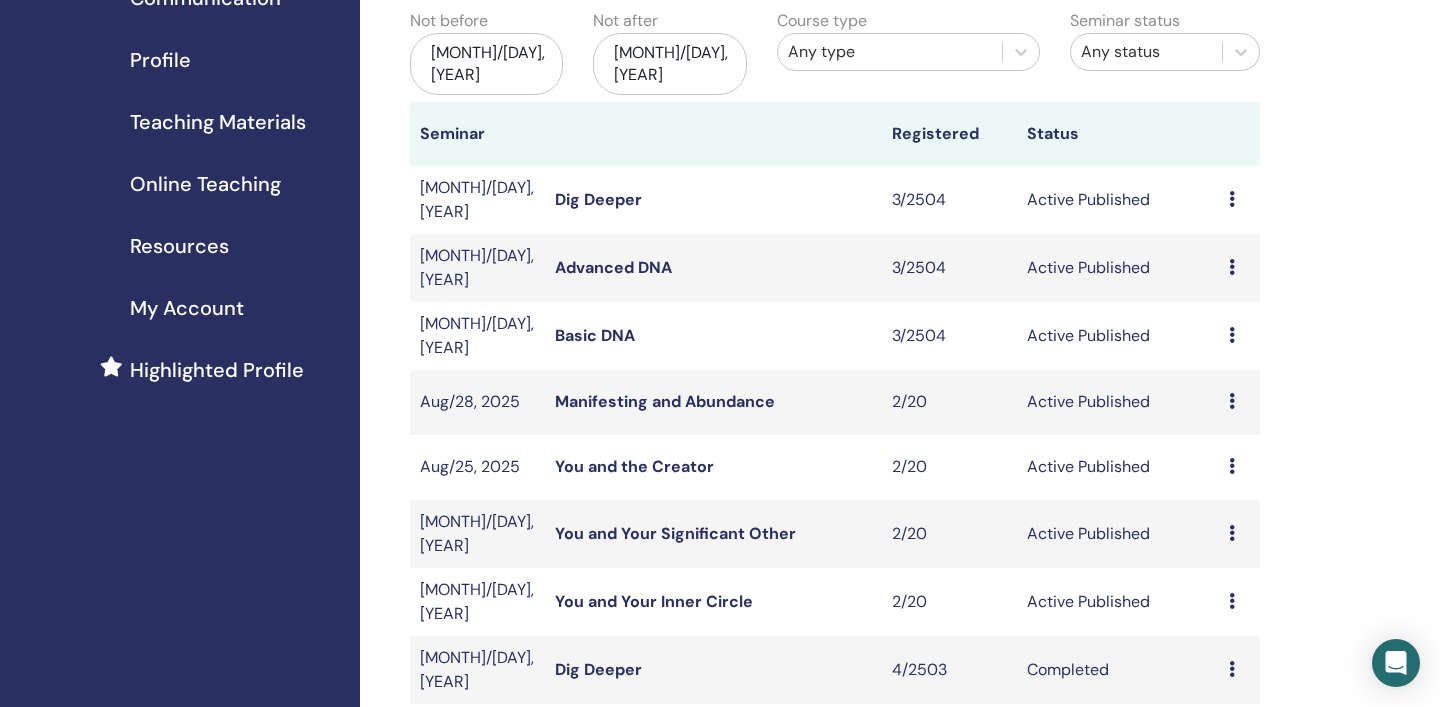 click at bounding box center (1232, 335) 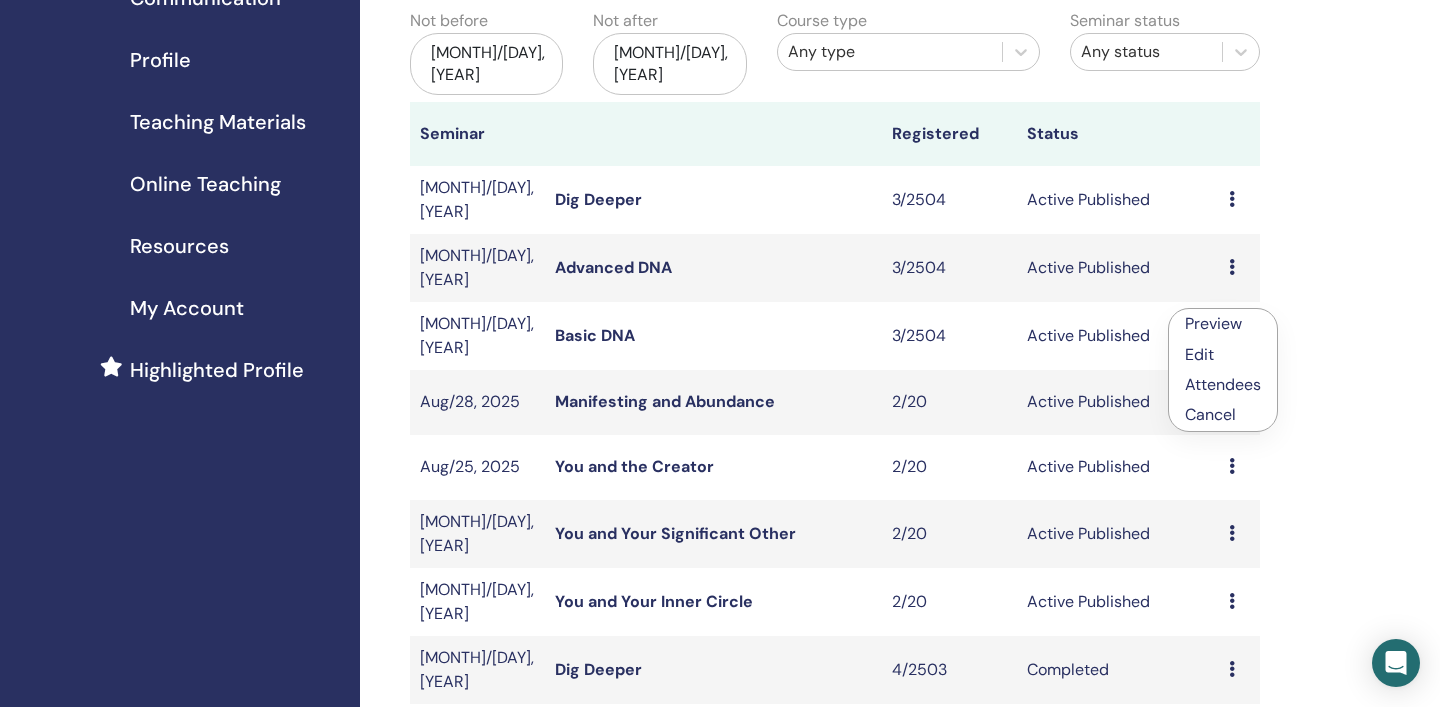 click on "Attendees" at bounding box center [1223, 384] 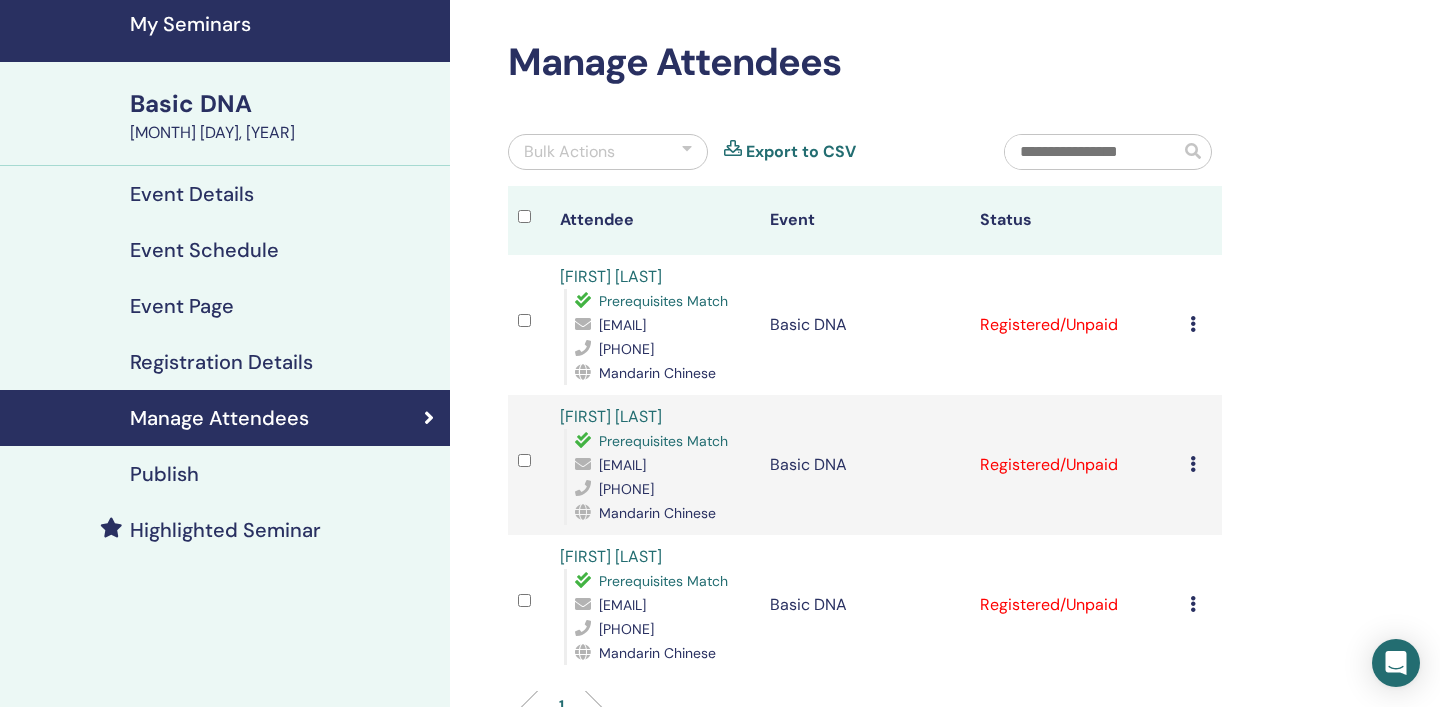 scroll, scrollTop: 75, scrollLeft: 0, axis: vertical 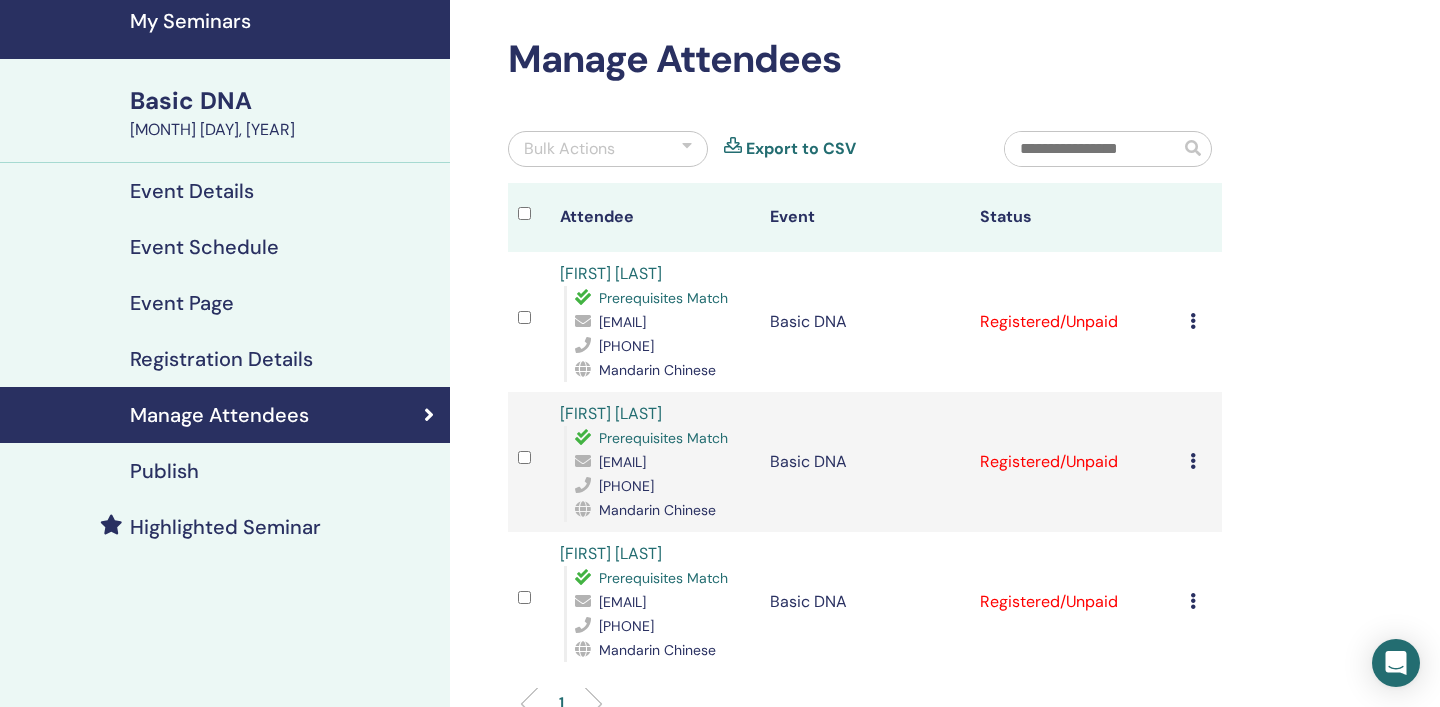 click on "Prerequisites Match" at bounding box center (663, 298) 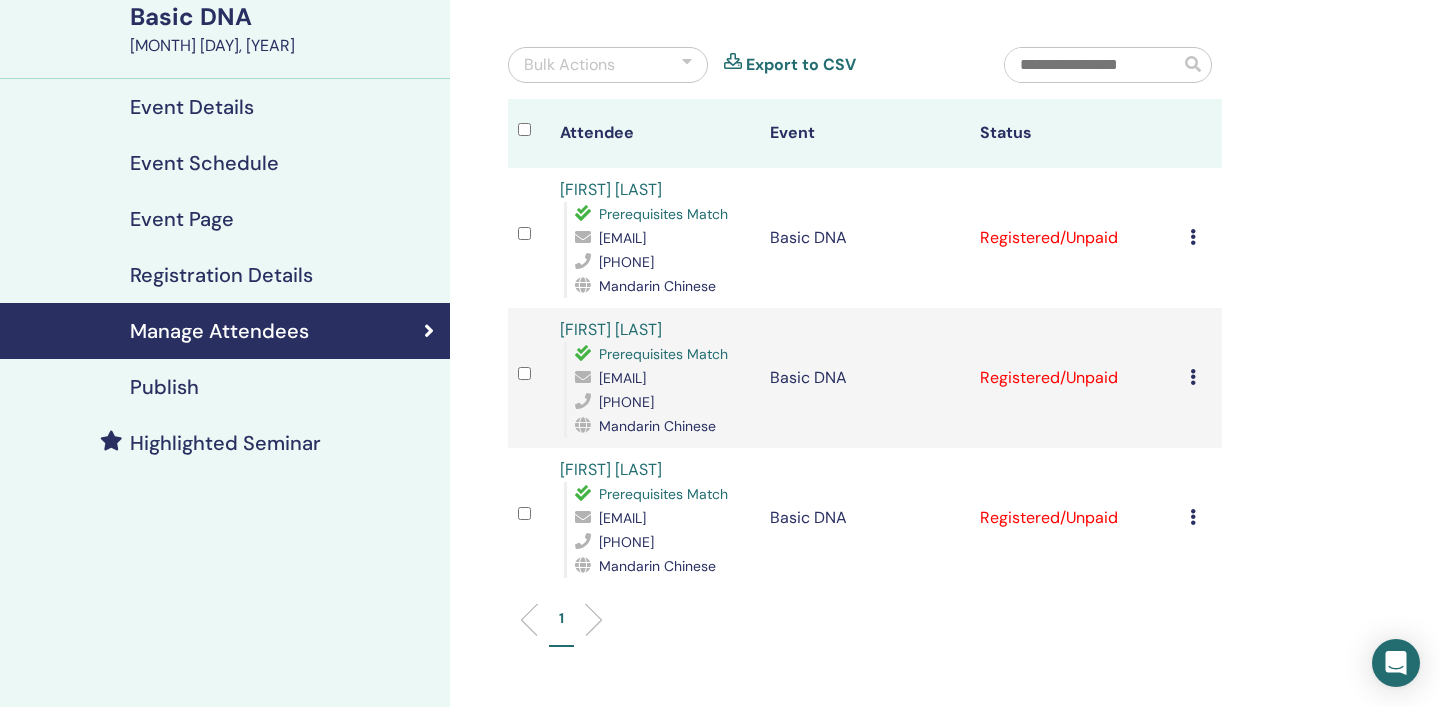 scroll, scrollTop: 152, scrollLeft: 0, axis: vertical 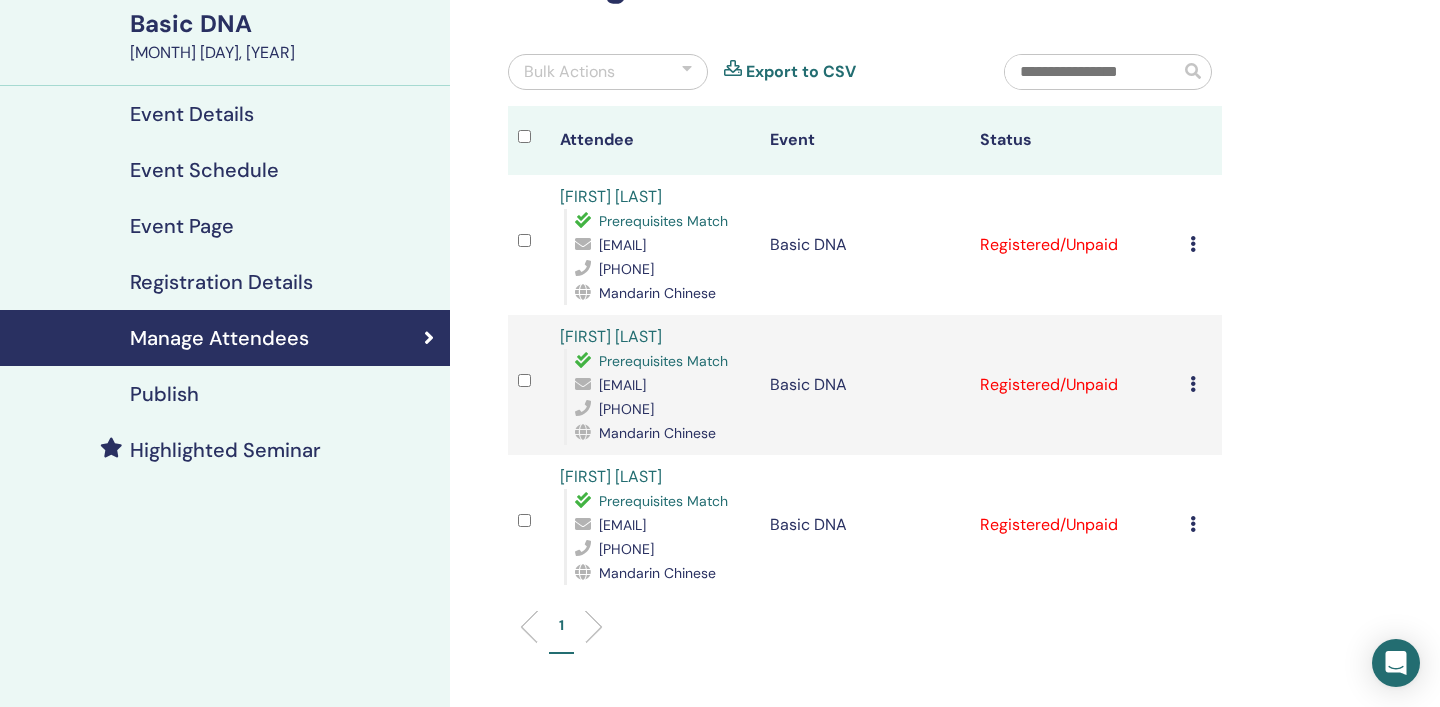click at bounding box center (1092, 72) 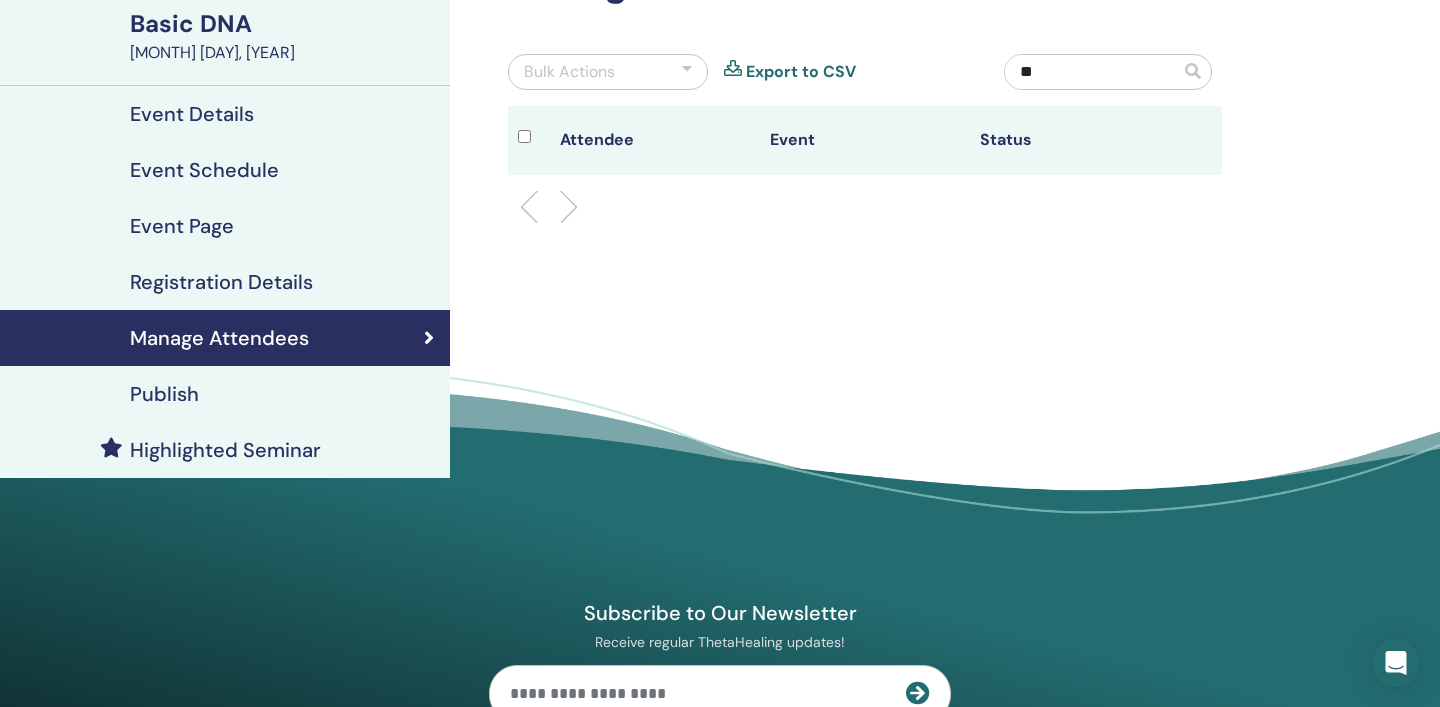 type on "*" 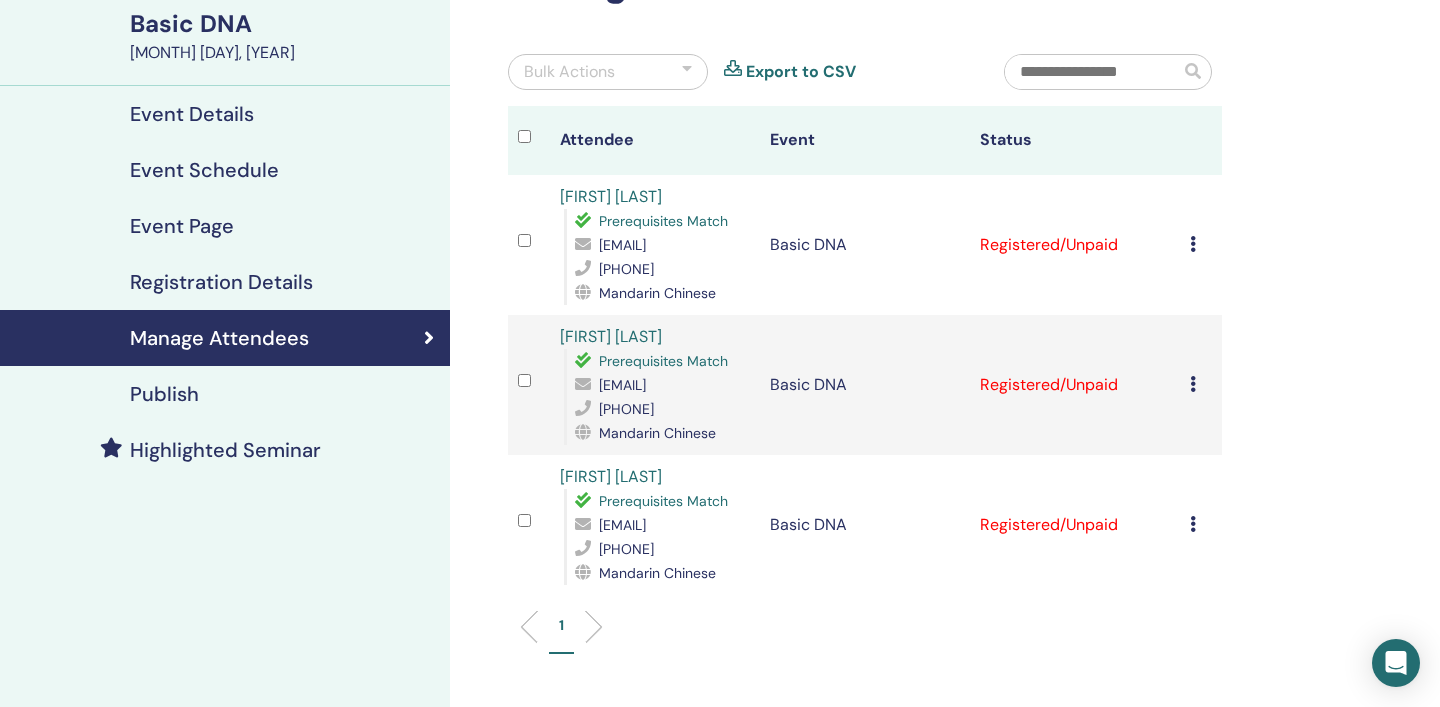 type 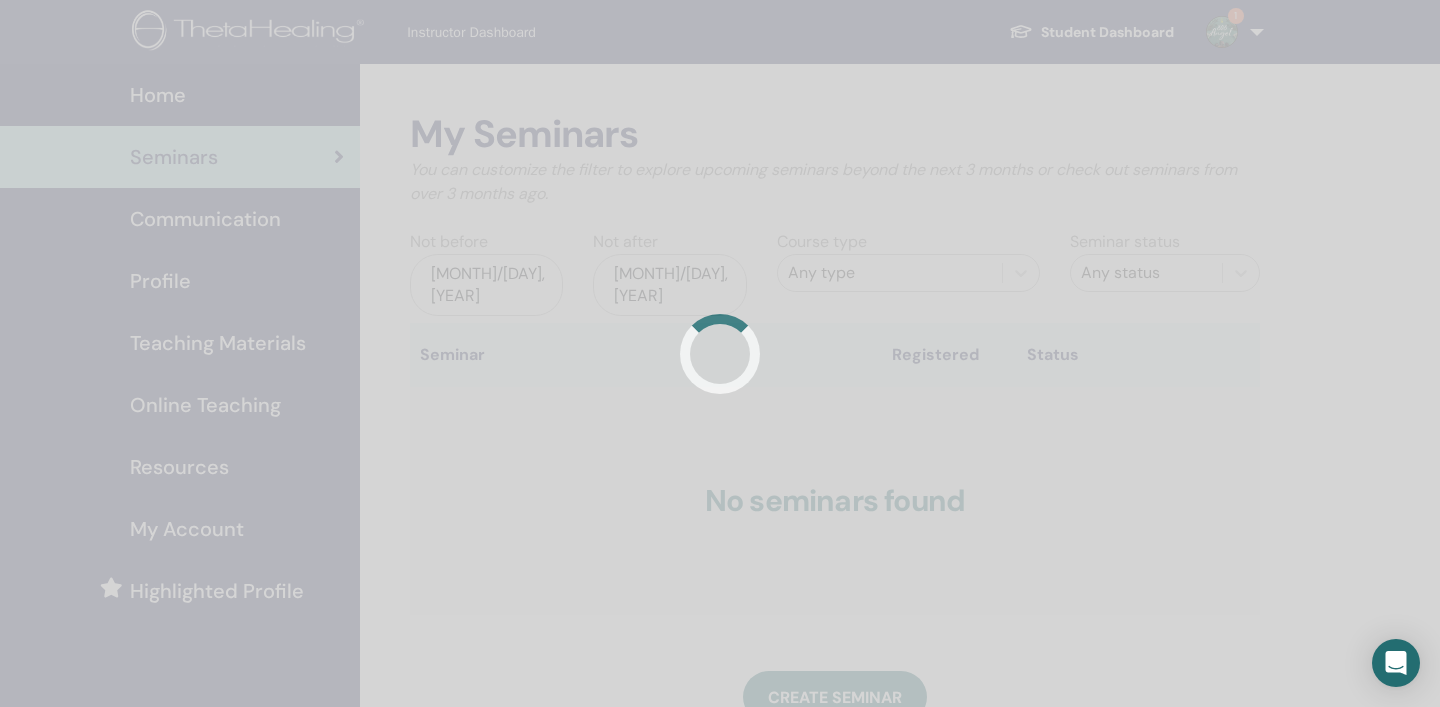 scroll, scrollTop: 221, scrollLeft: 0, axis: vertical 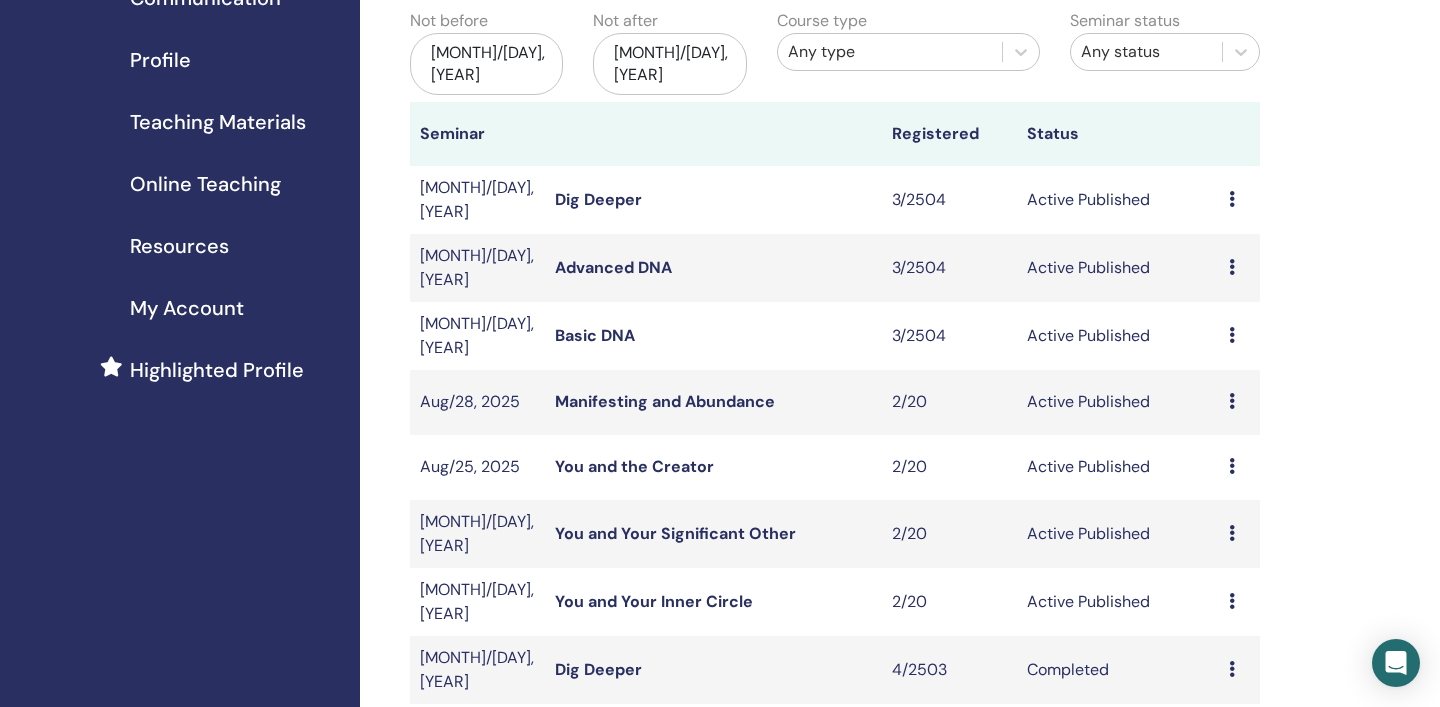 click at bounding box center (1232, 267) 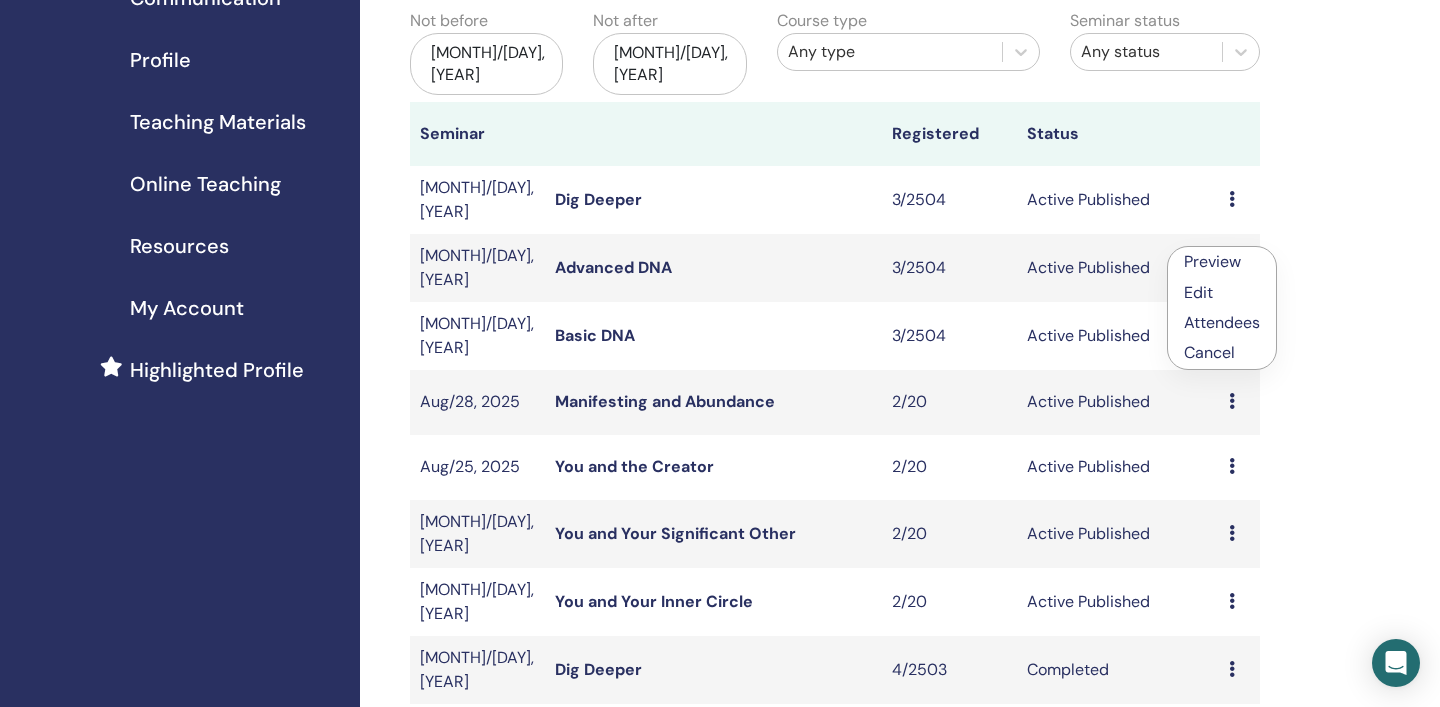 click on "Attendees" at bounding box center (1222, 322) 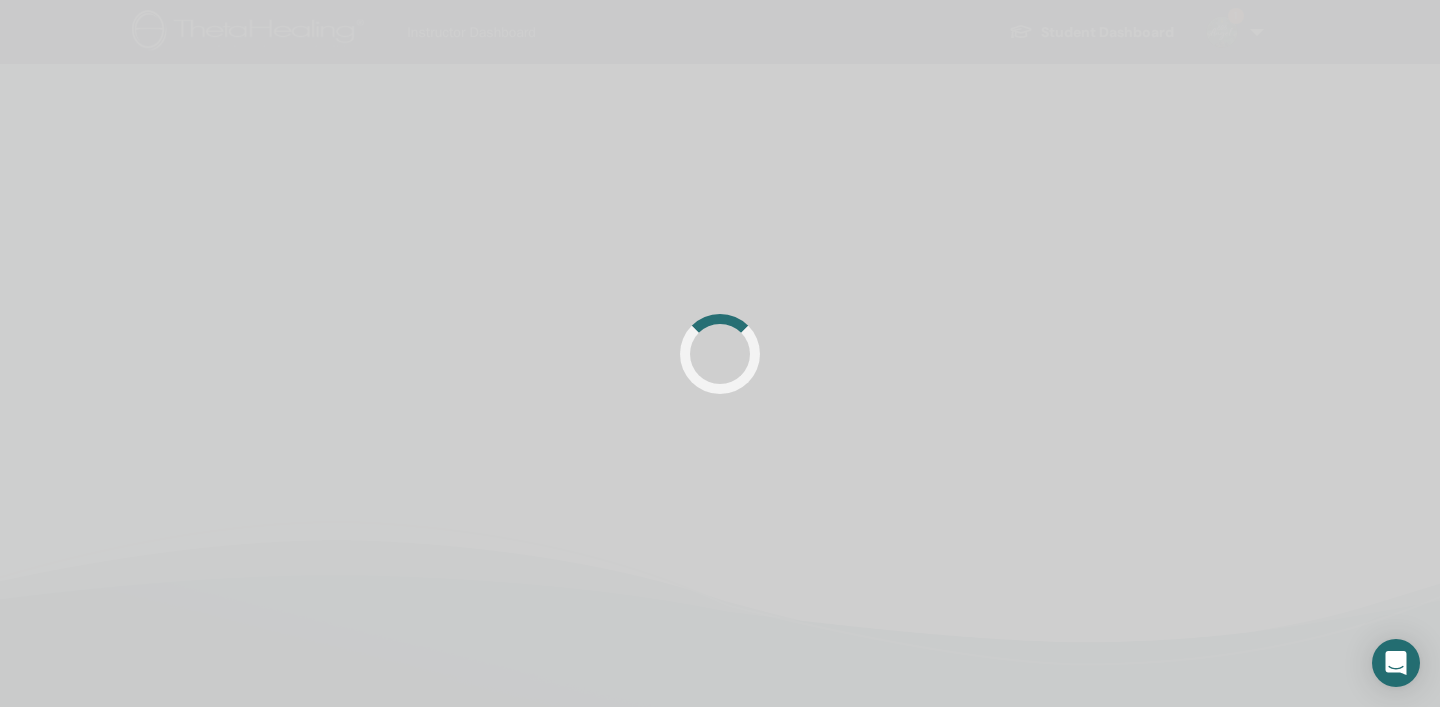 scroll, scrollTop: 0, scrollLeft: 0, axis: both 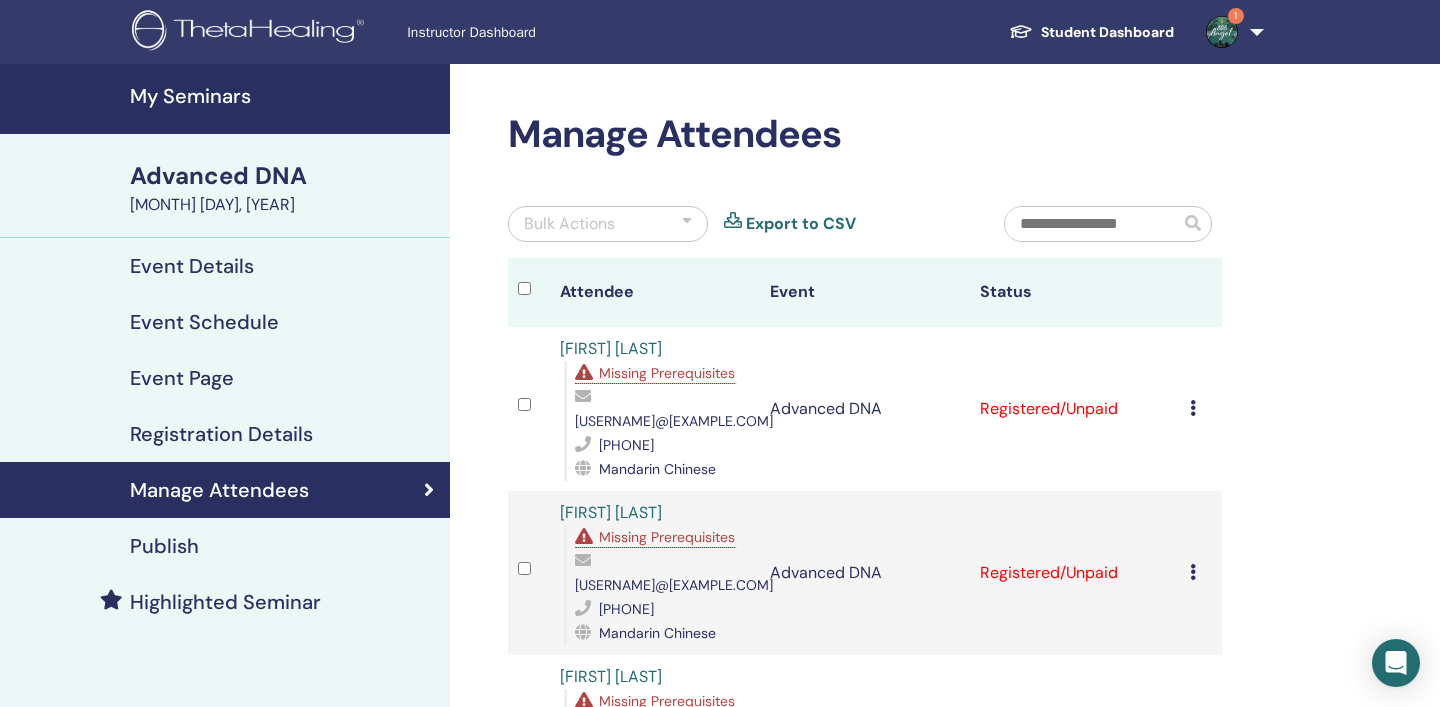 click on "Missing Prerequisites" at bounding box center (667, 373) 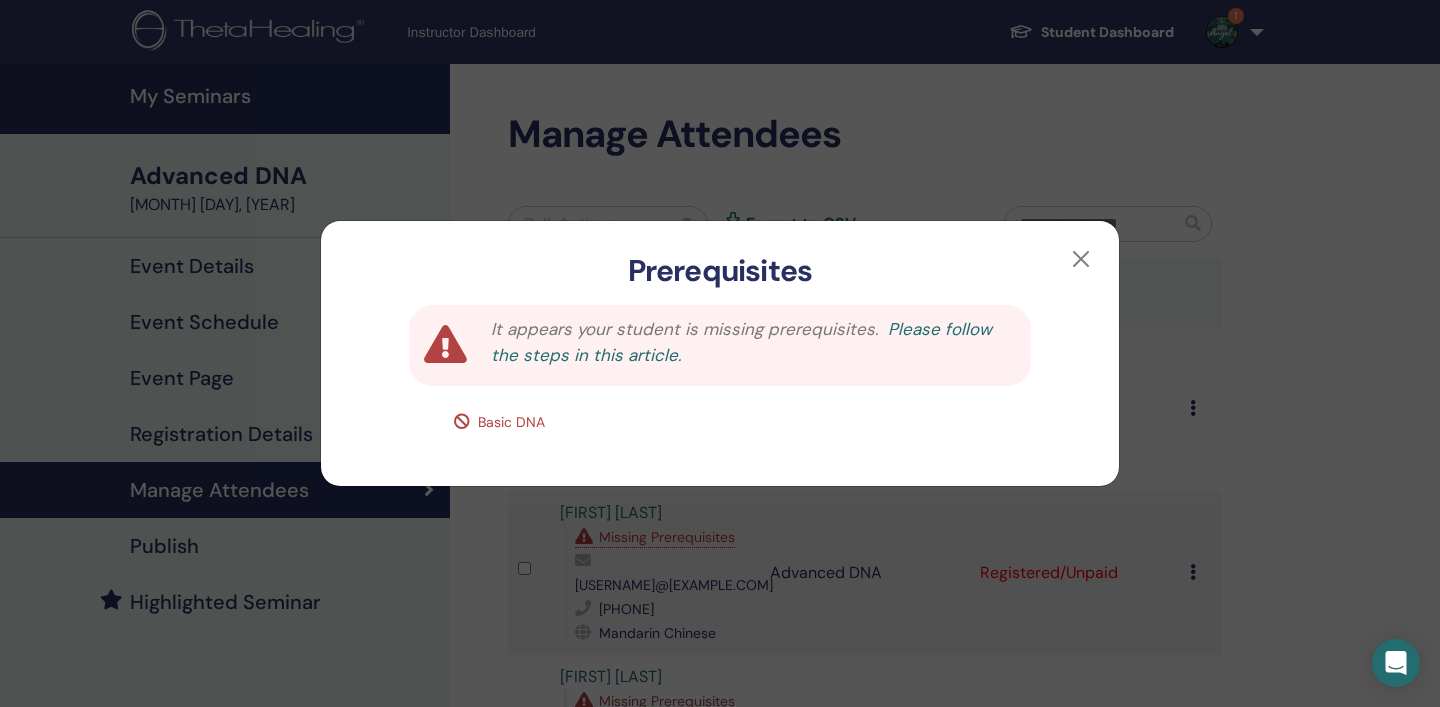 click on "Please follow the steps in this article." at bounding box center (741, 342) 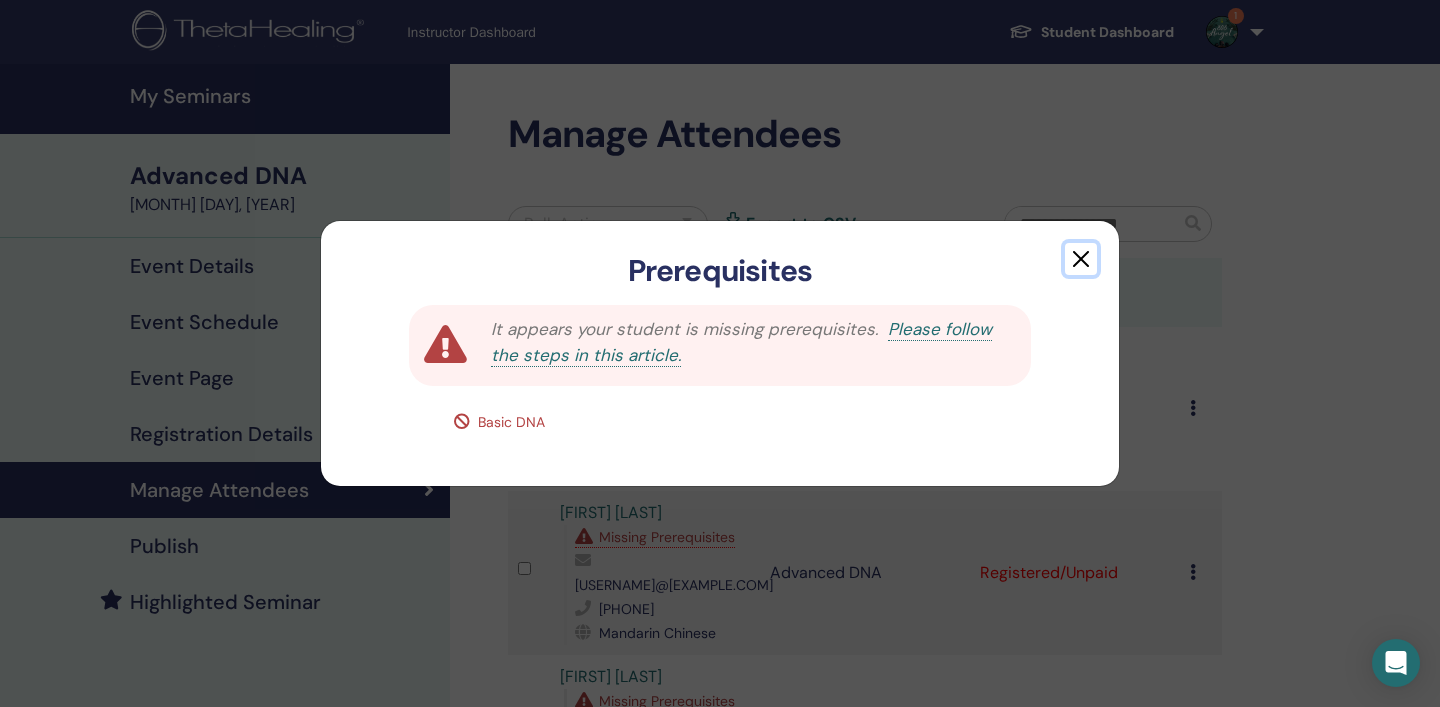 click at bounding box center (1081, 259) 